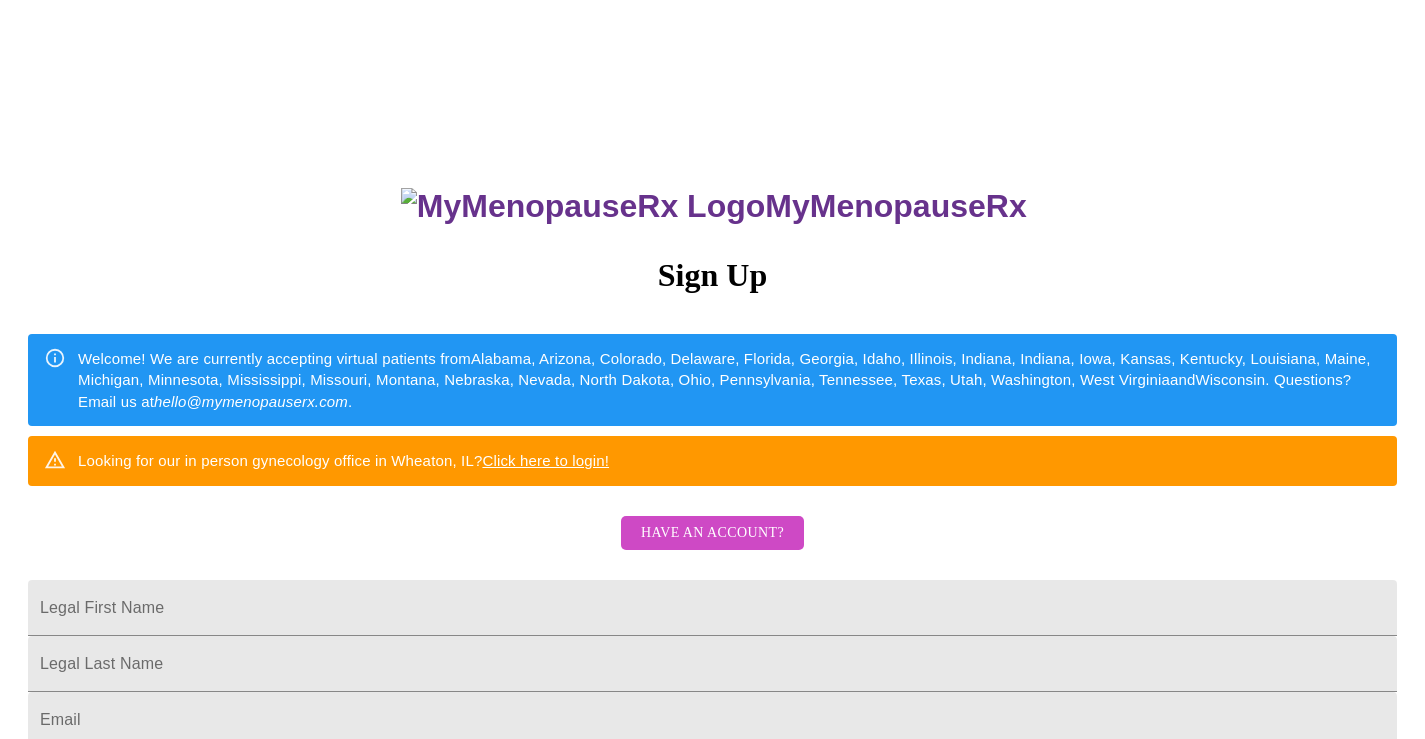 scroll, scrollTop: 0, scrollLeft: 0, axis: both 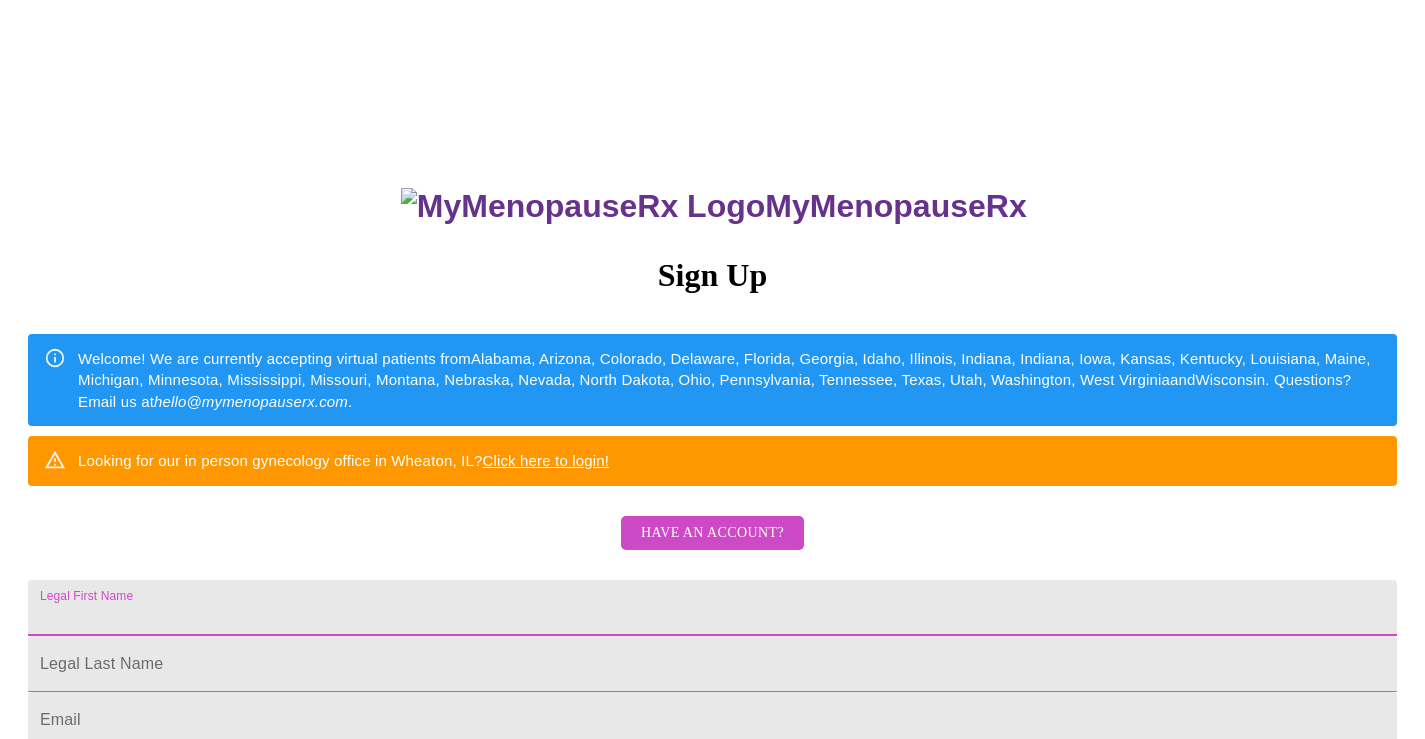 click on "Legal First Name" at bounding box center [712, 608] 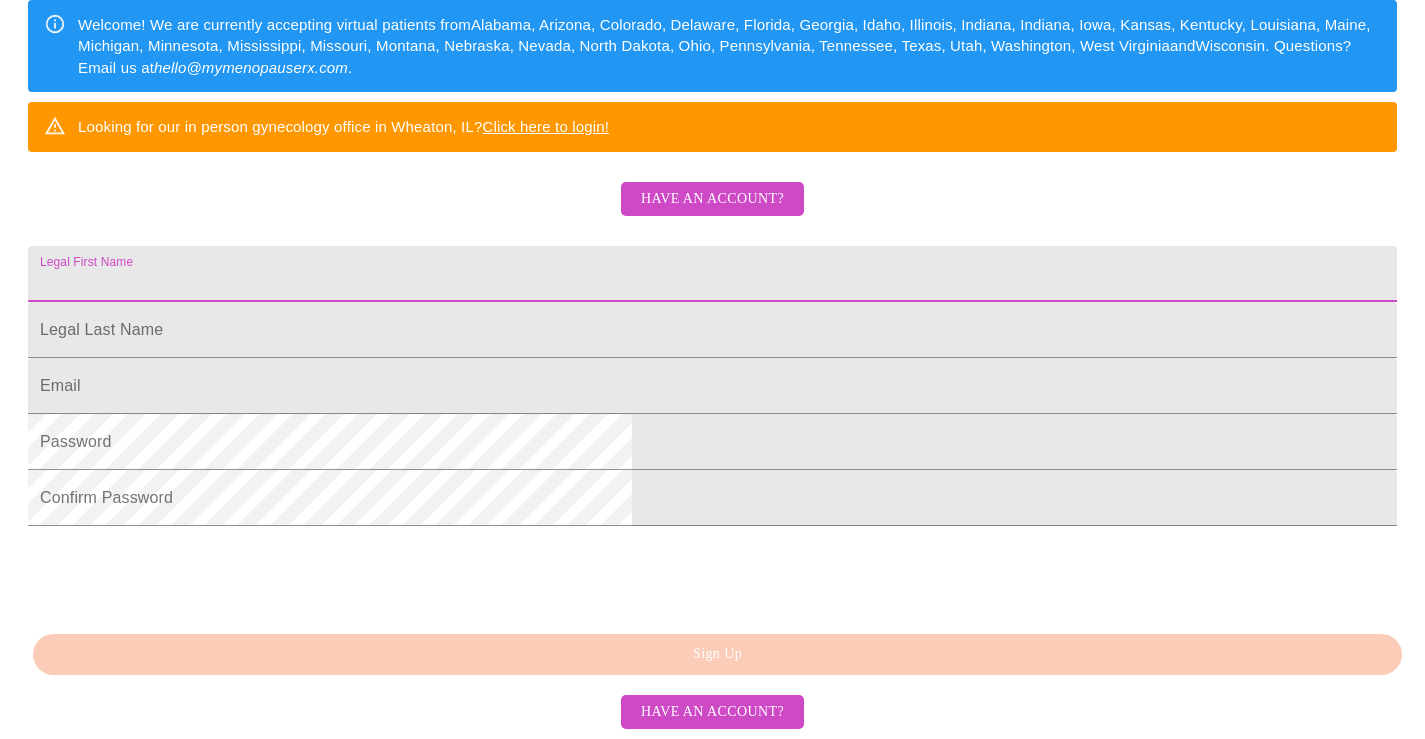 scroll, scrollTop: 486, scrollLeft: 0, axis: vertical 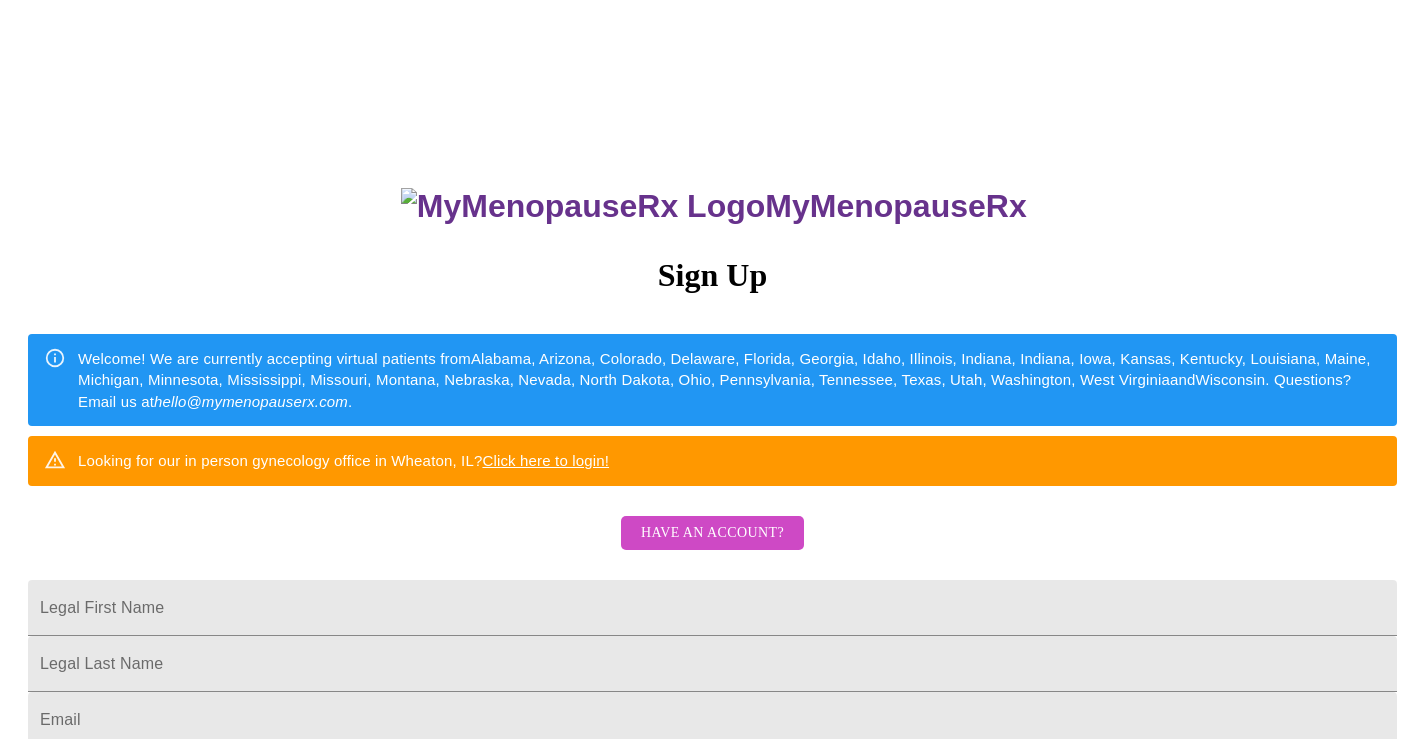 click on "Have an account?" at bounding box center [712, 533] 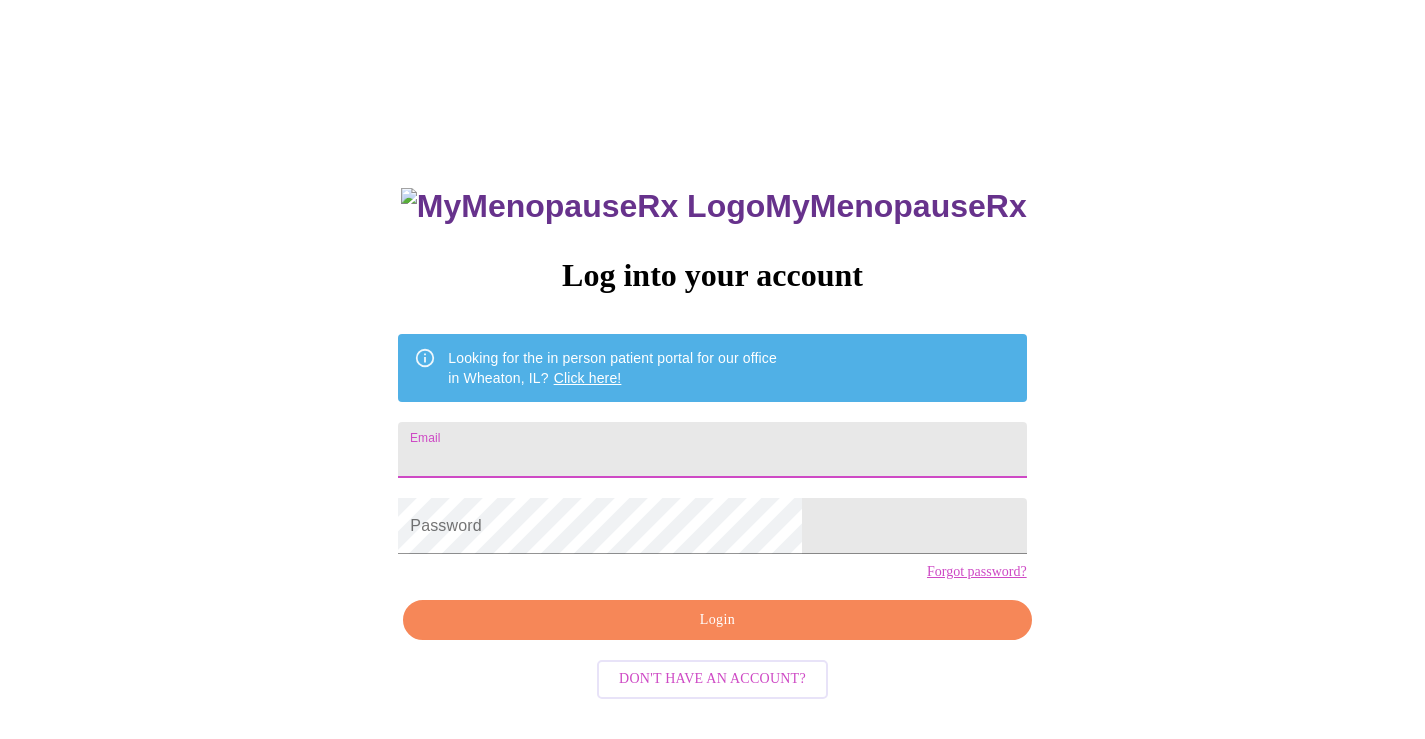 click on "Email" at bounding box center [712, 450] 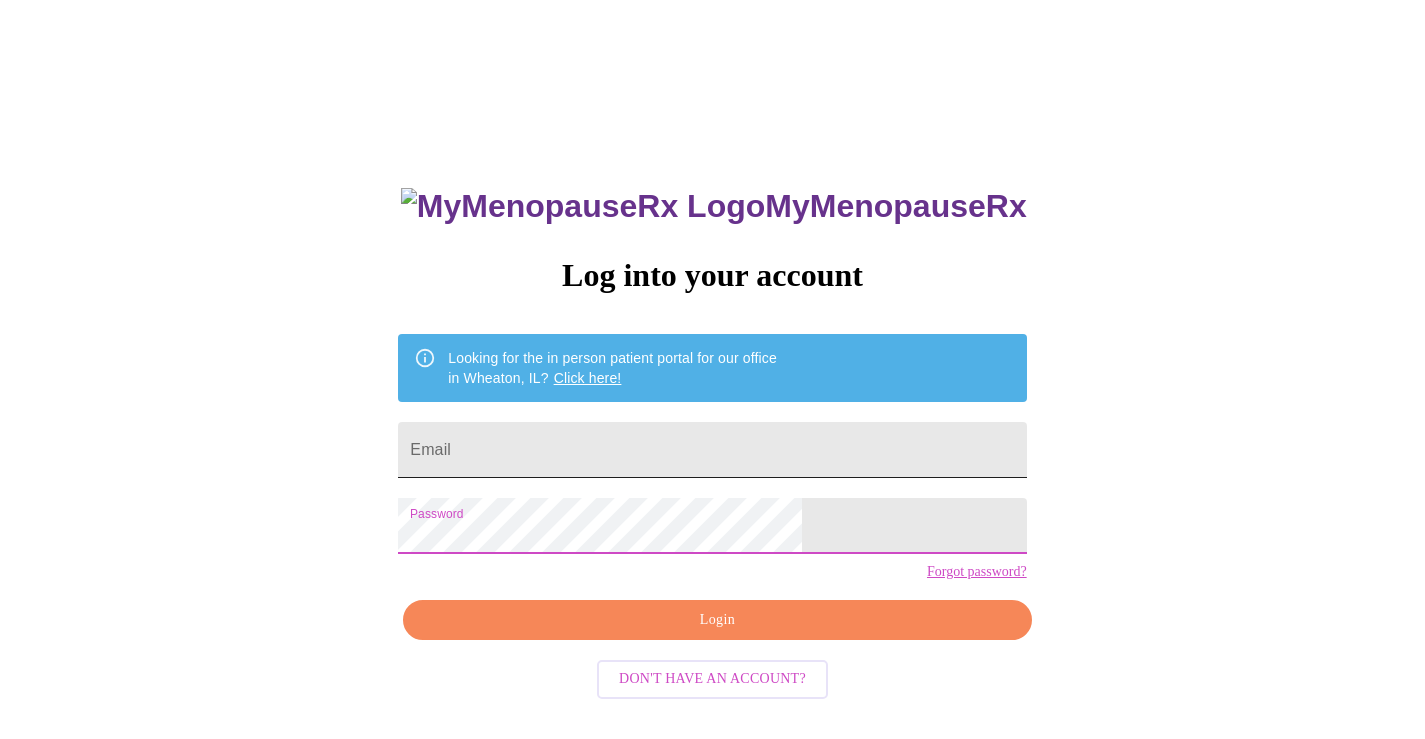 click on "Email" at bounding box center [712, 450] 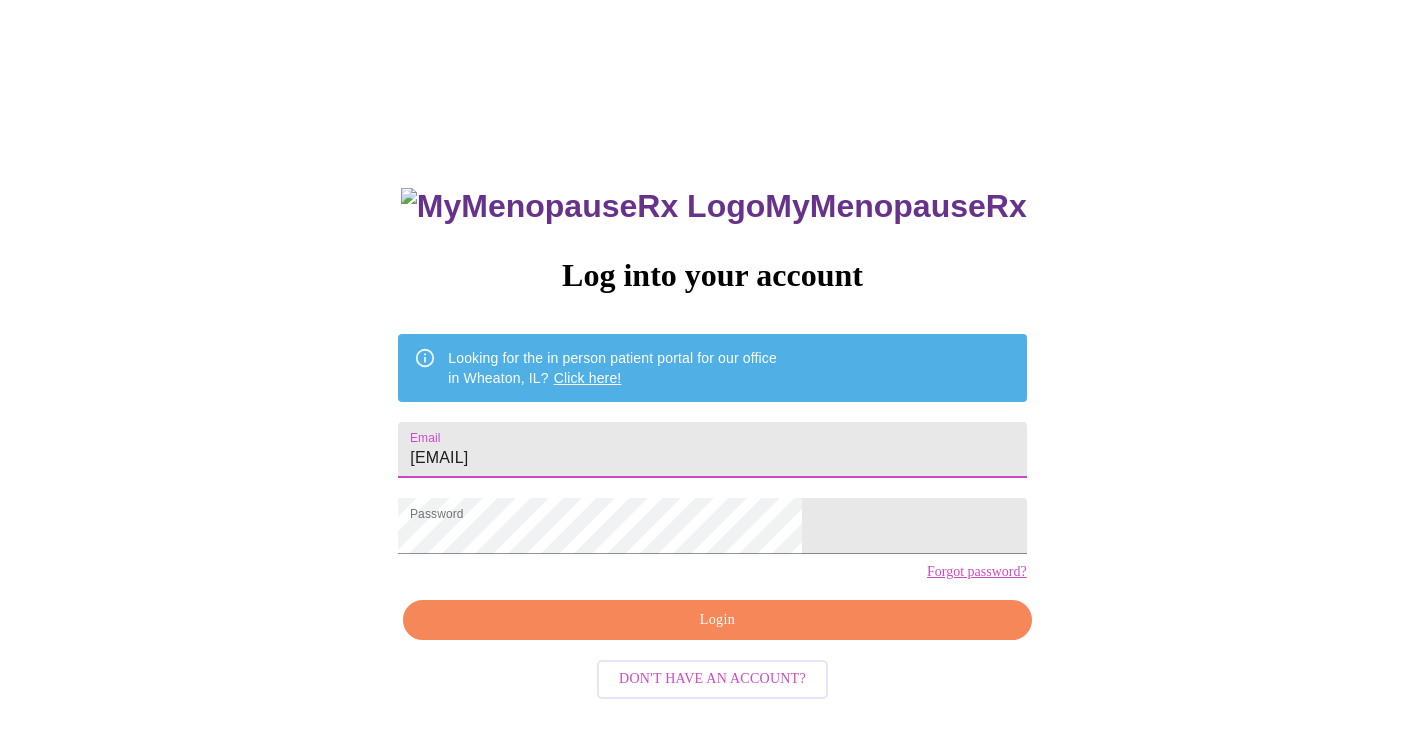 type on "[EMAIL]" 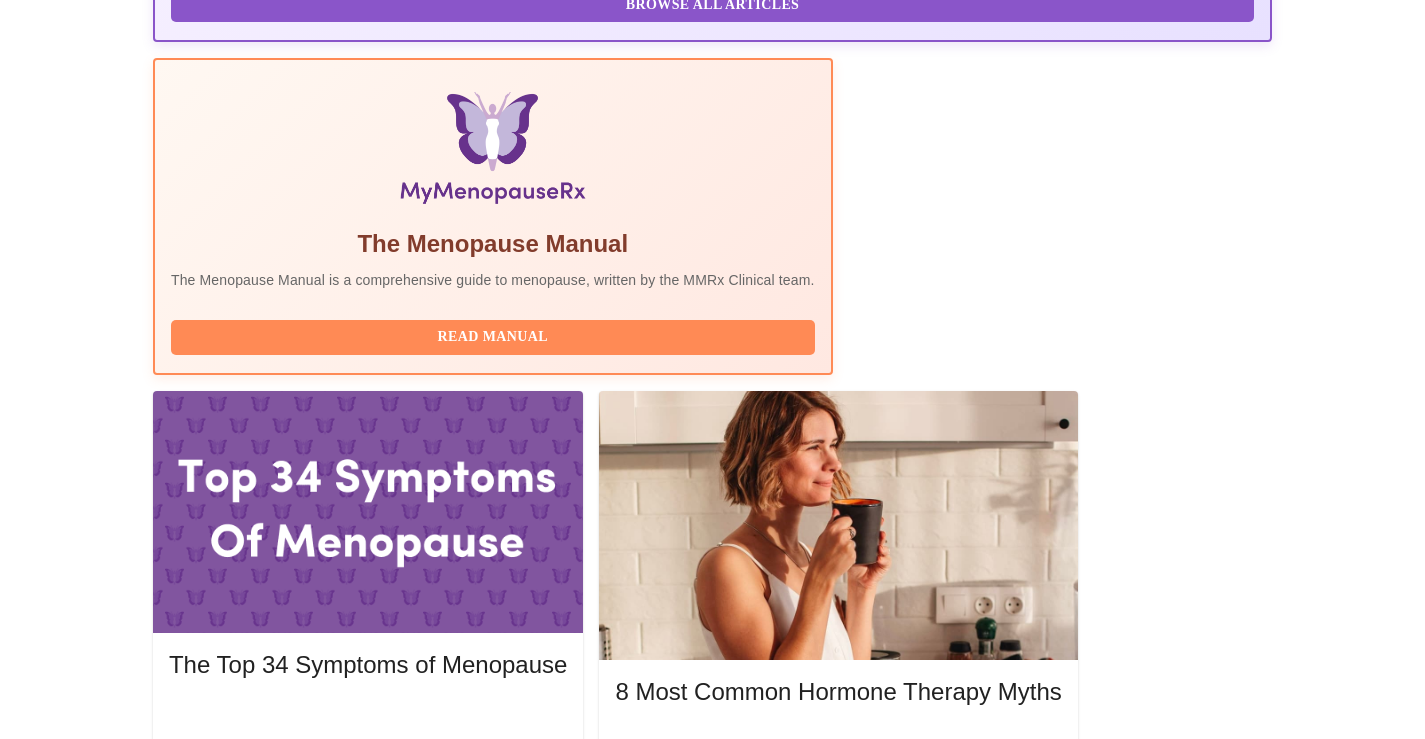 scroll, scrollTop: 48, scrollLeft: 0, axis: vertical 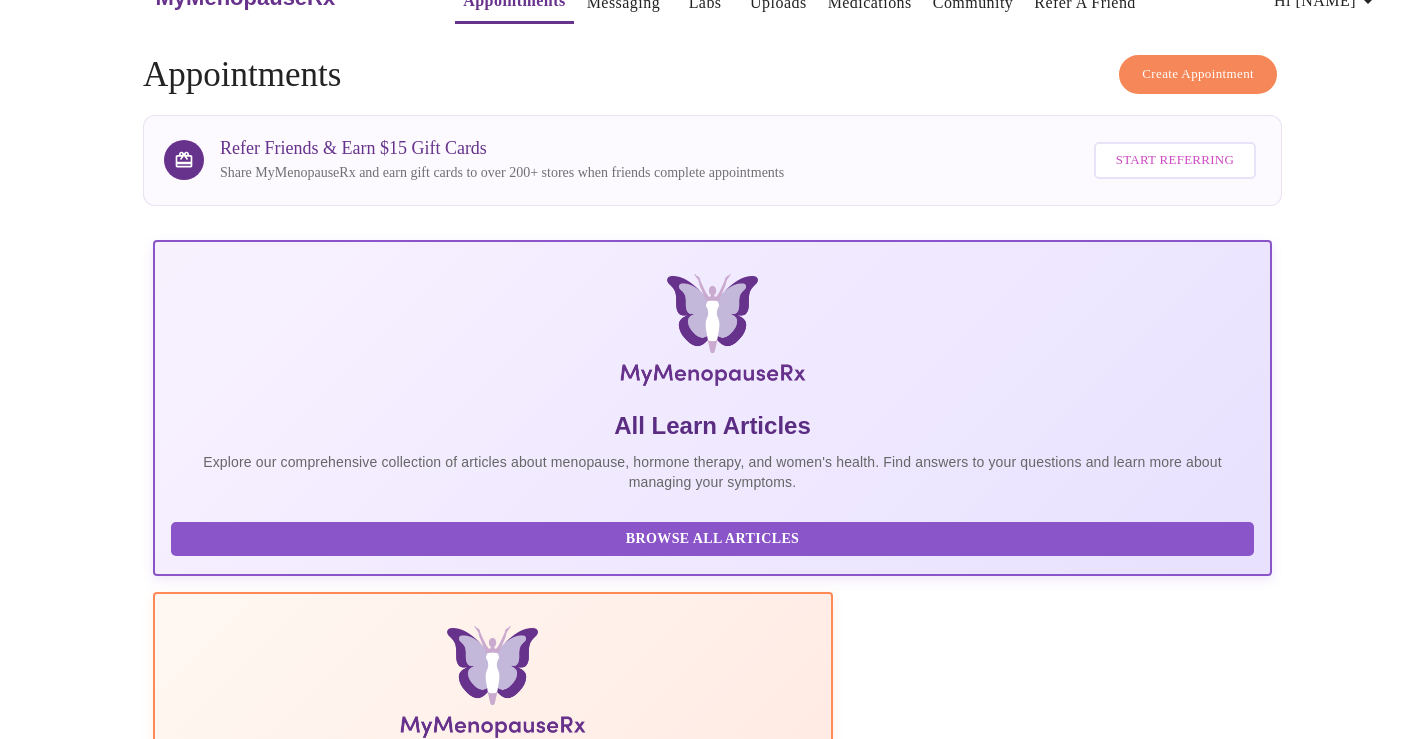 click on "Create Appointment" at bounding box center [1198, 74] 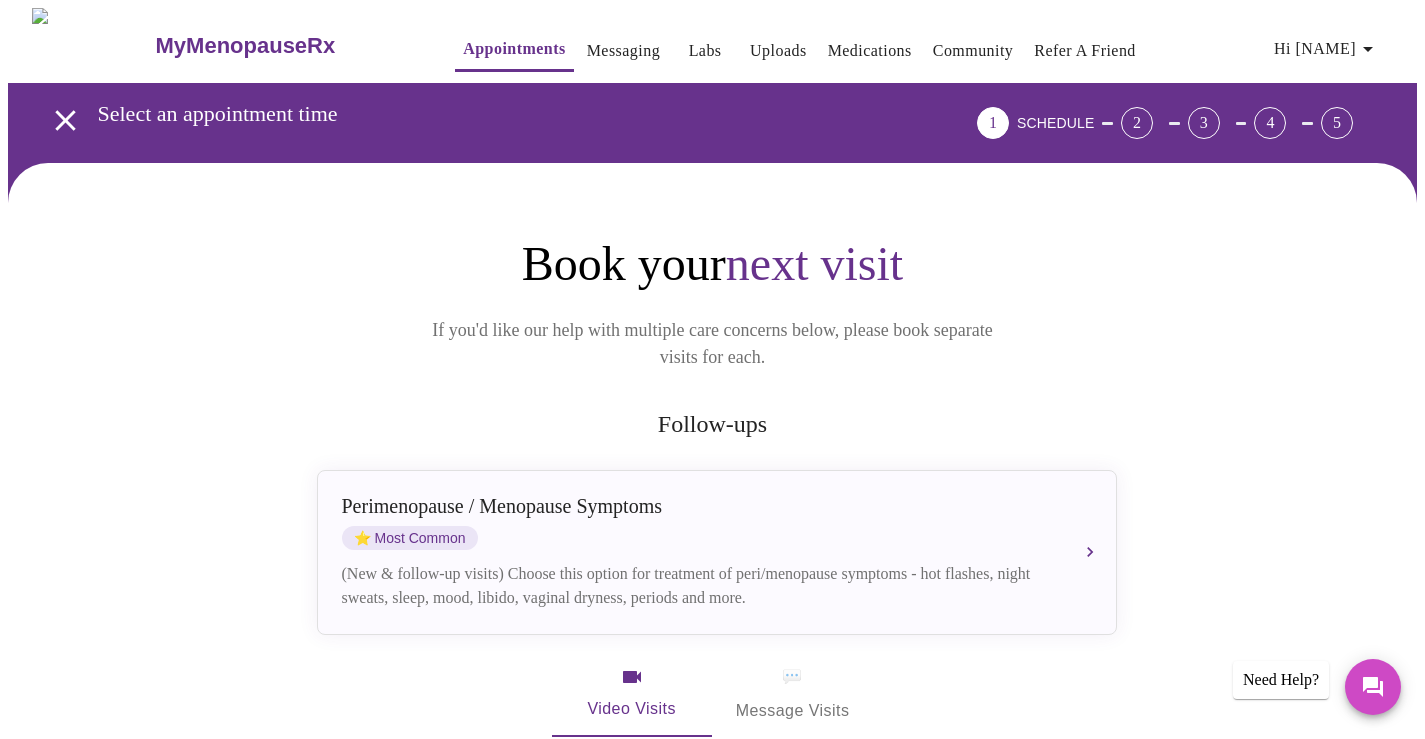 scroll, scrollTop: 266, scrollLeft: 0, axis: vertical 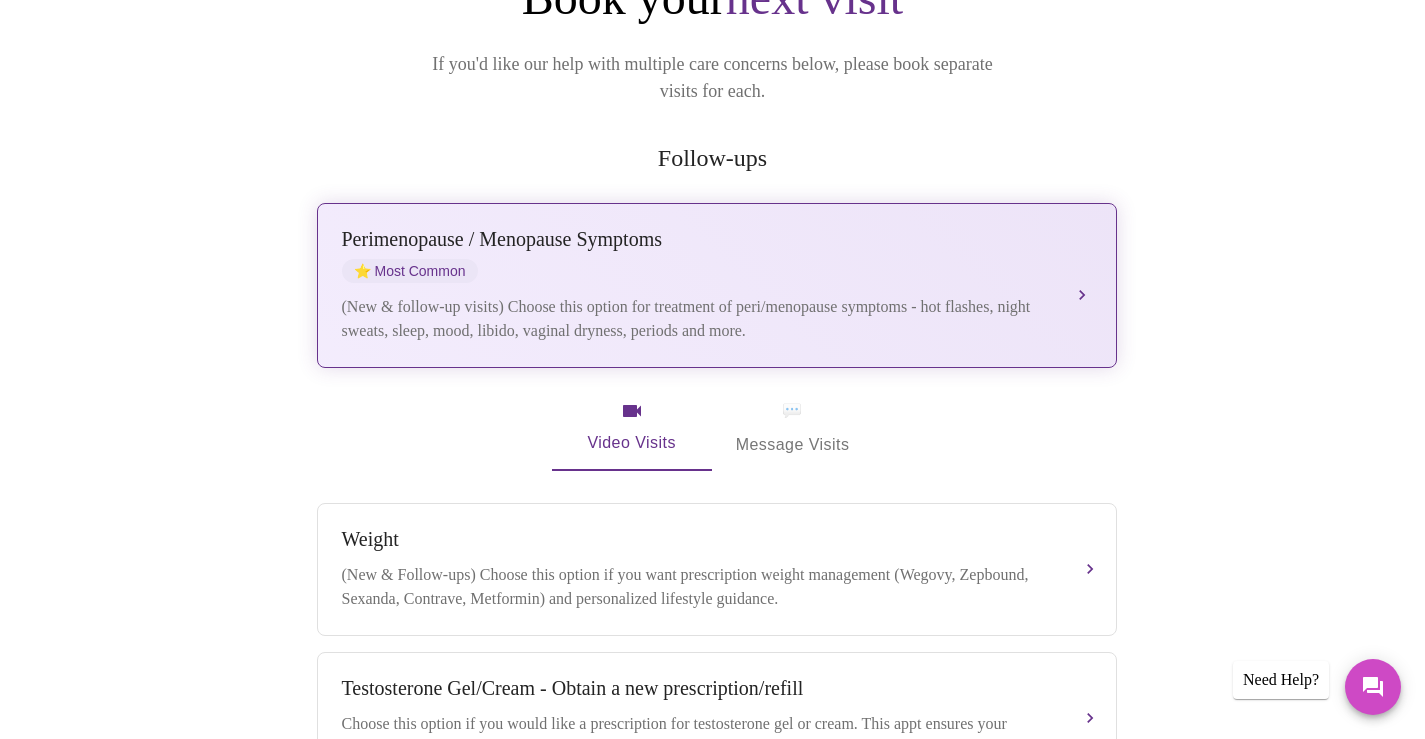 click on "Perimenopause / Menopause Symptoms  ⭐  Most Common (New & follow-up visits) Choose this option for treatment of peri/menopause symptoms - hot flashes, night sweats, sleep, mood, libido, vaginal dryness, periods and more." at bounding box center (717, 285) 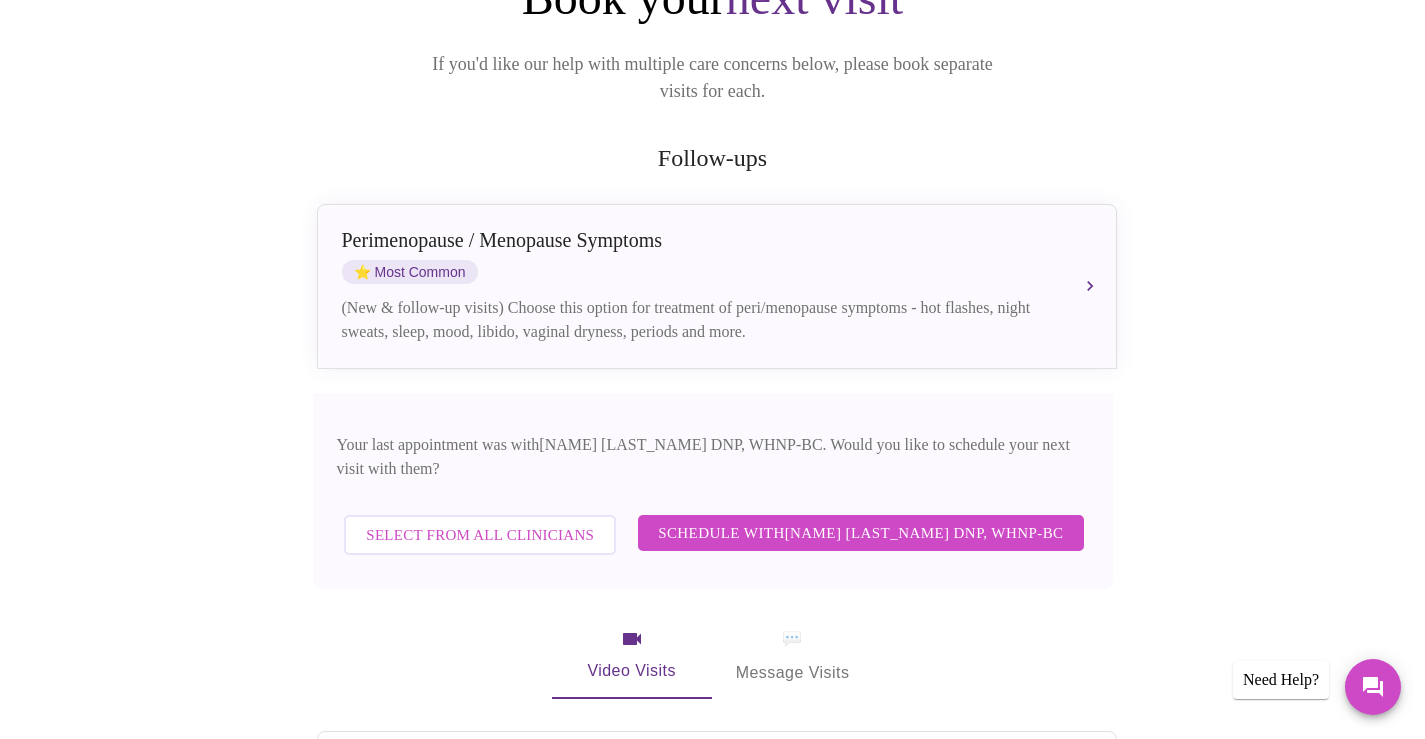 scroll, scrollTop: 533, scrollLeft: 0, axis: vertical 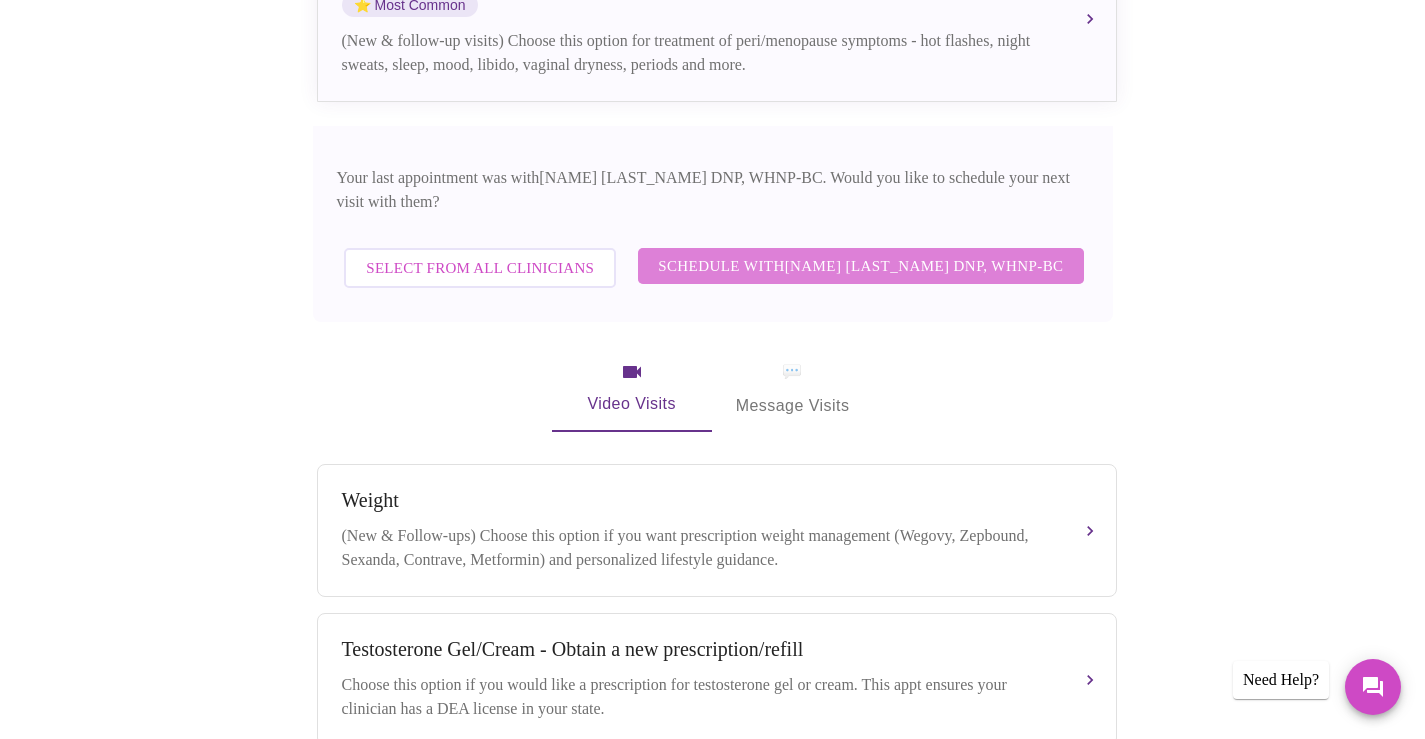 click on "Schedule with  [NAME] [LAST_NAME] DNP, WHNP-BC" at bounding box center [860, 266] 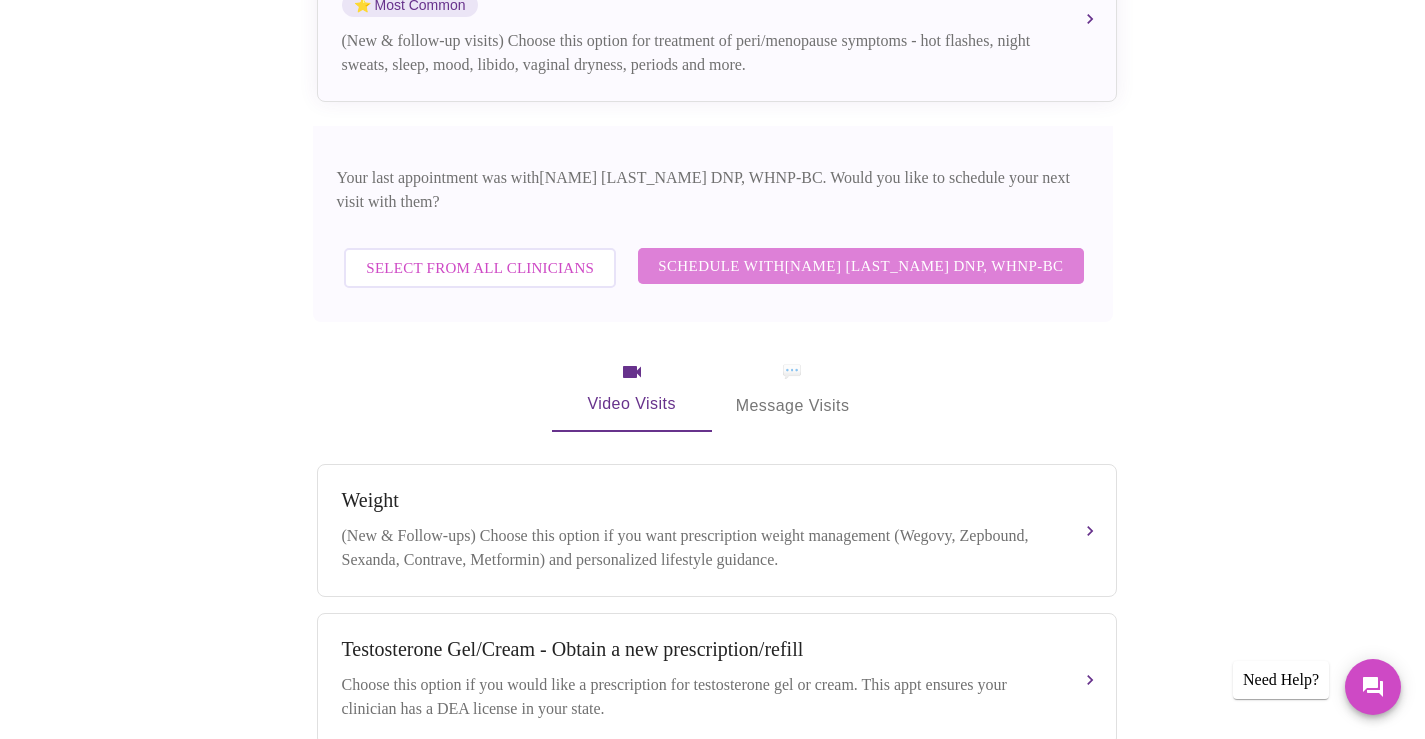 scroll, scrollTop: 47, scrollLeft: 0, axis: vertical 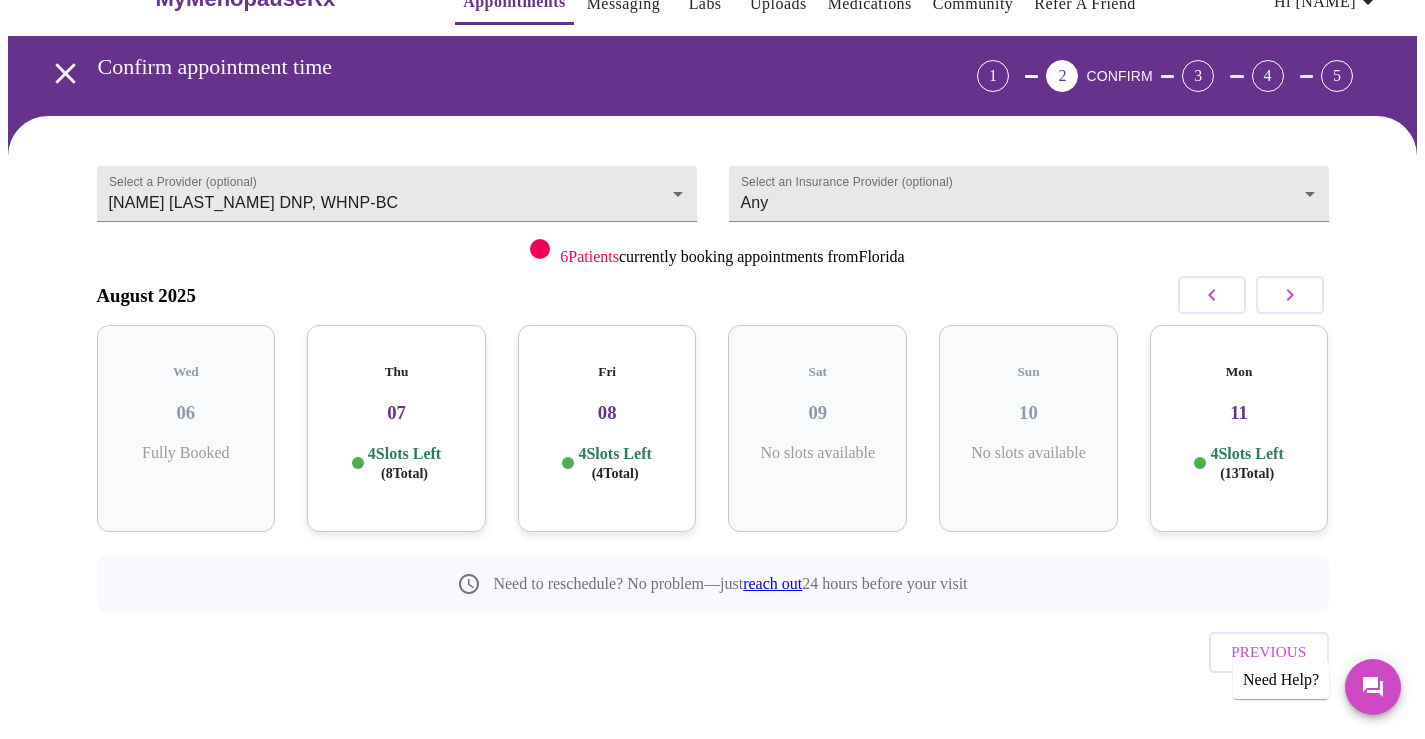 click on "Fri 08 4  Slots Left ( 4  Total)" at bounding box center (607, 428) 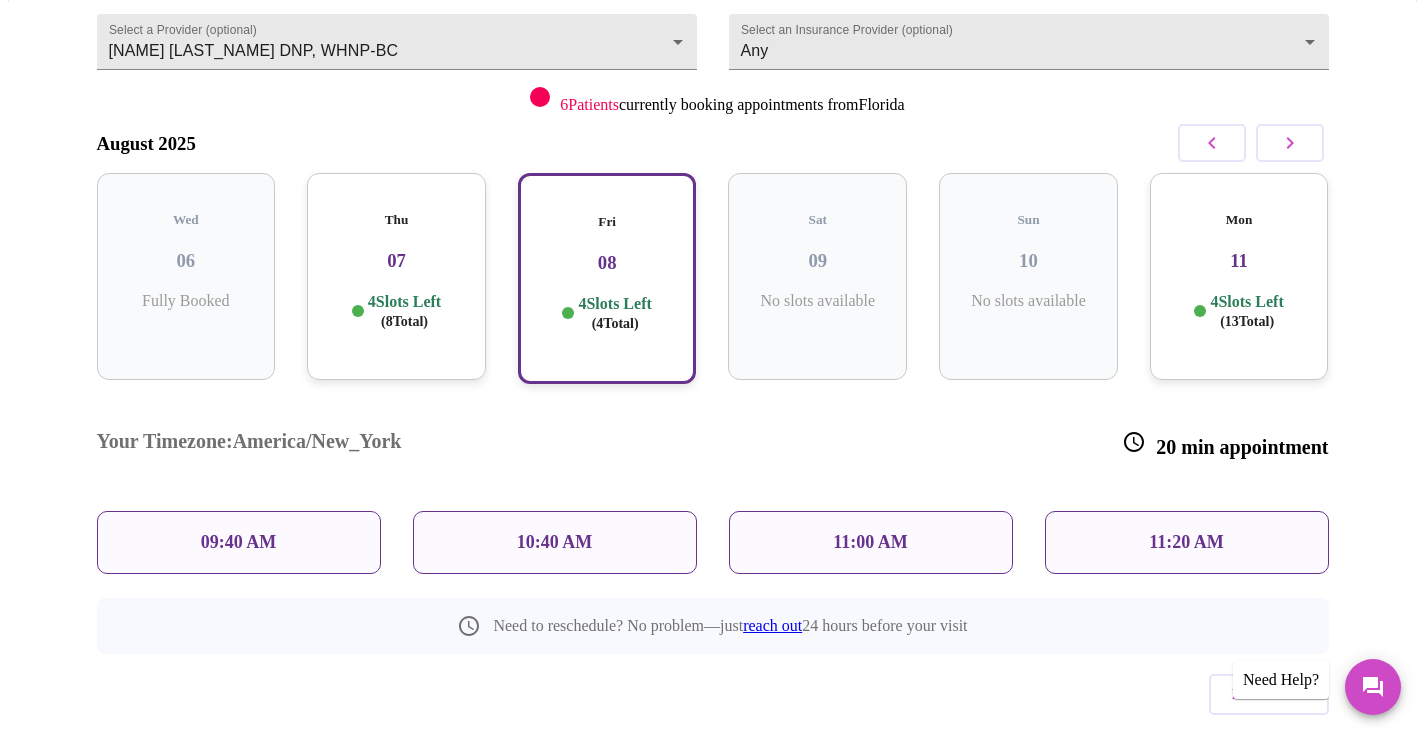scroll, scrollTop: 209, scrollLeft: 0, axis: vertical 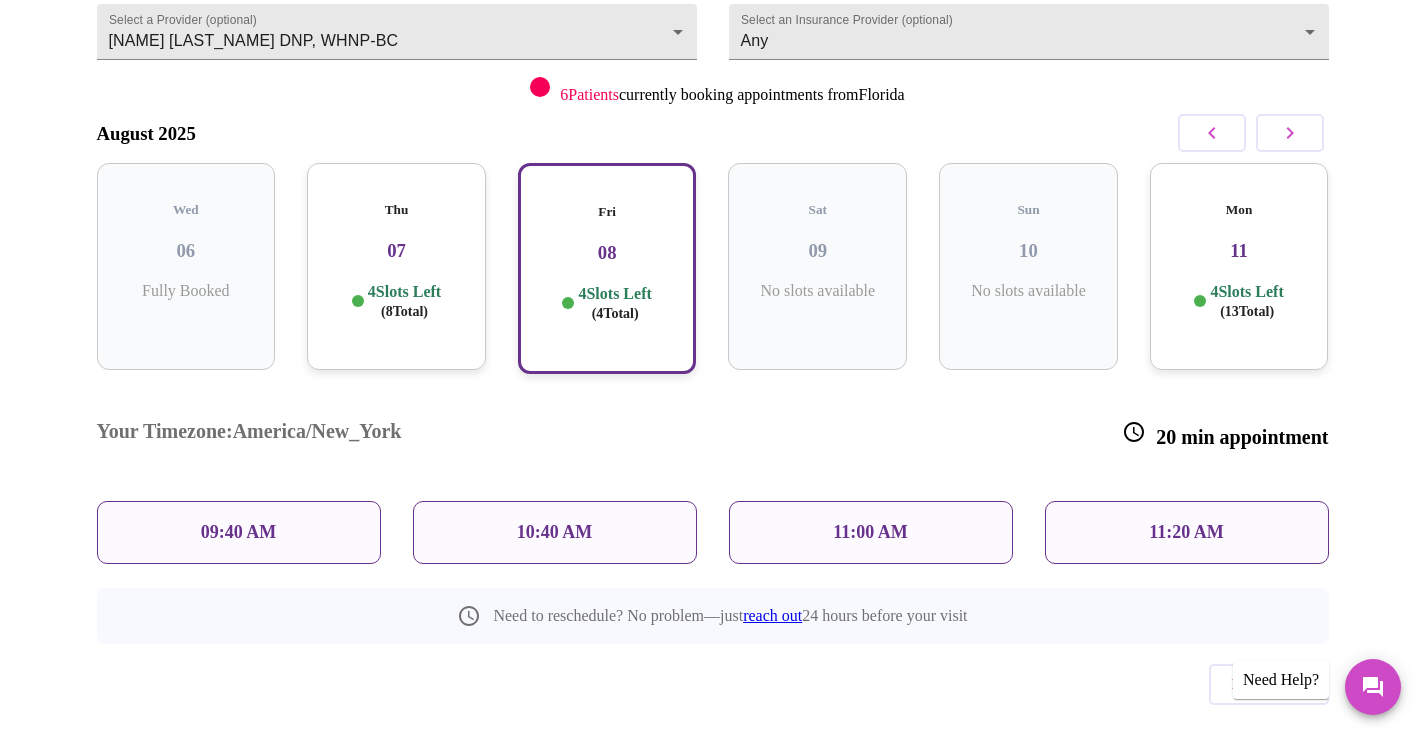 click on "11:20 AM" at bounding box center [1187, 532] 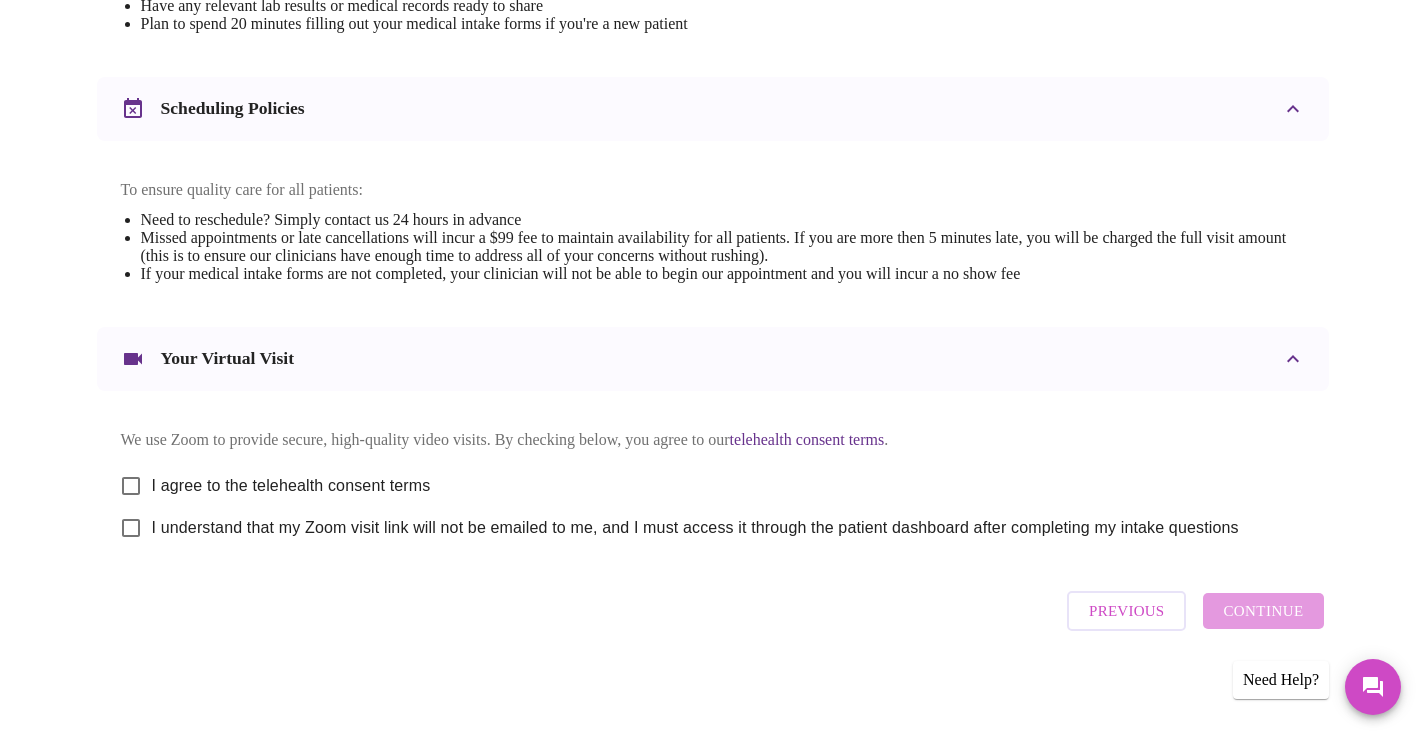scroll, scrollTop: 710, scrollLeft: 0, axis: vertical 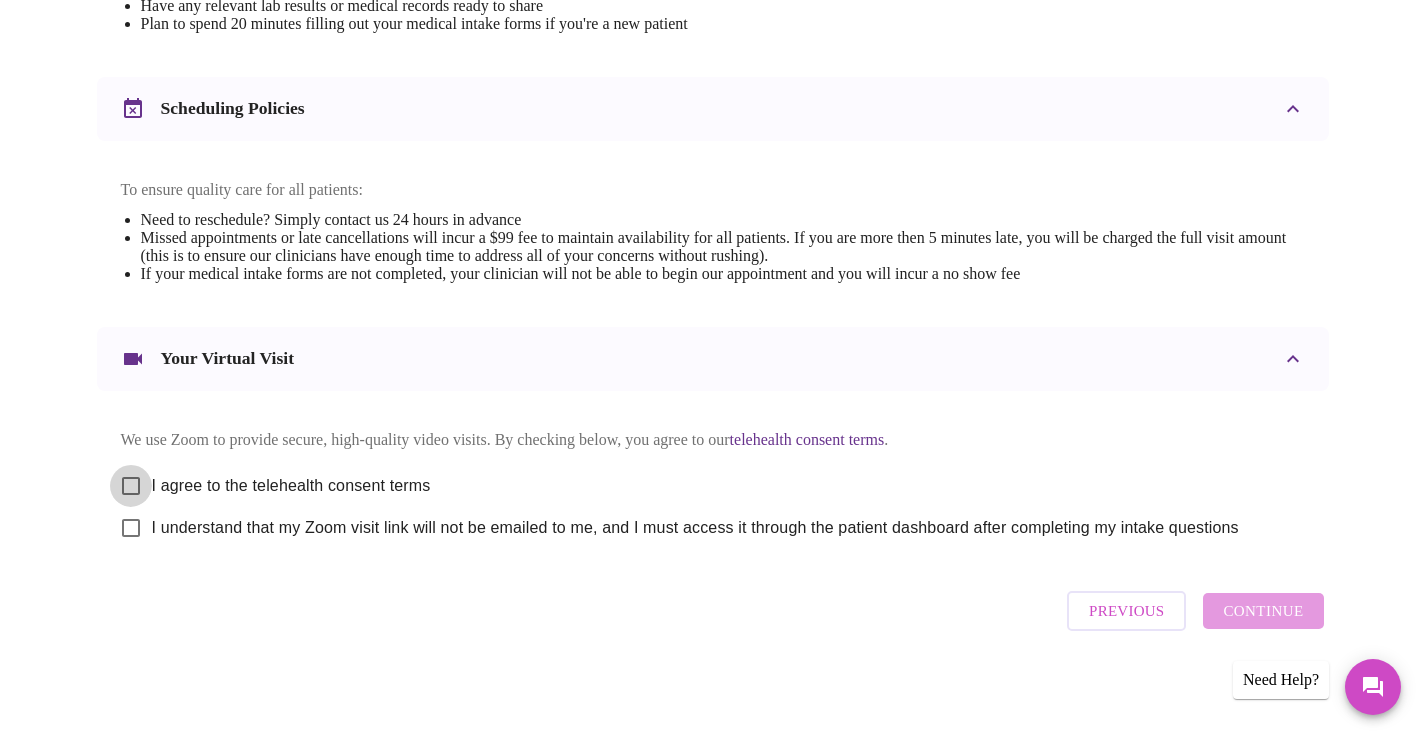 click on "I agree to the telehealth consent terms" at bounding box center [131, 486] 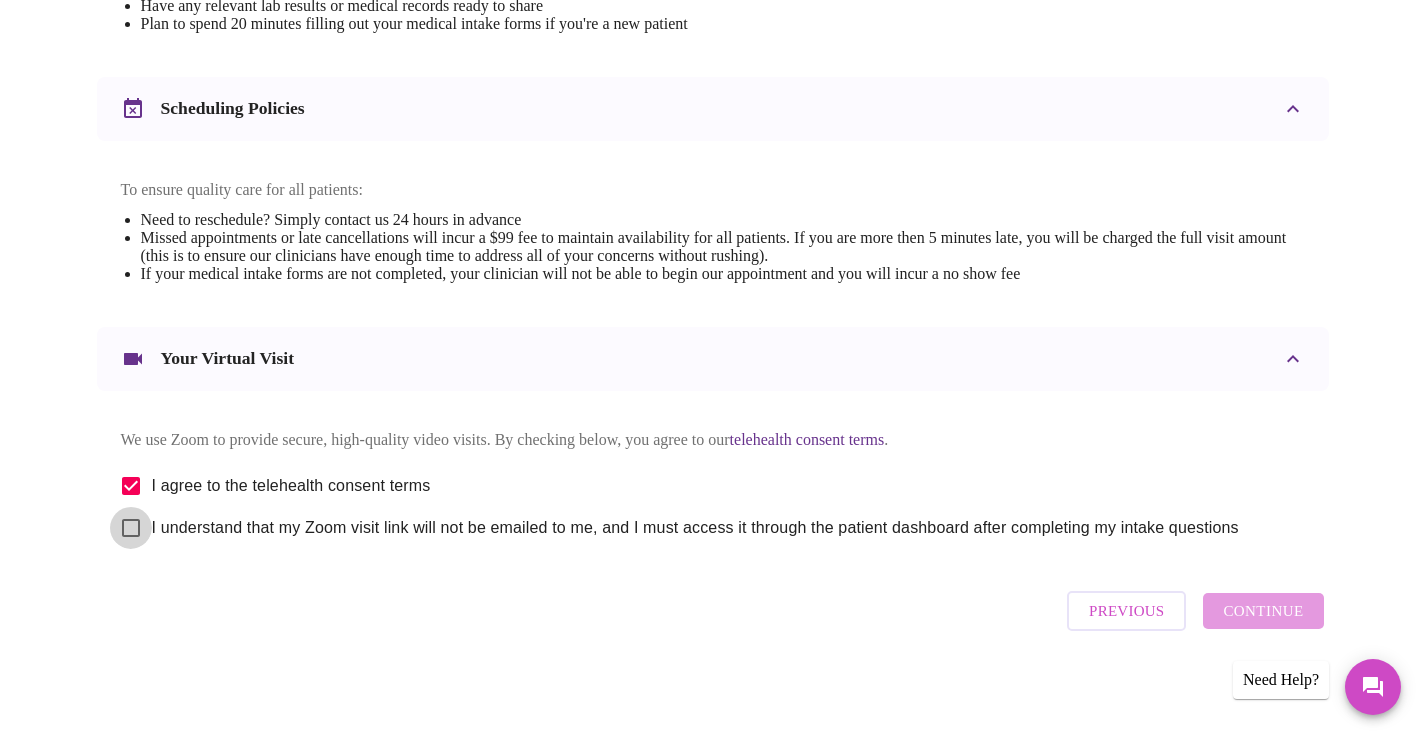 click on "I understand that my Zoom visit link will not be emailed to me, and I must access it through the patient dashboard after completing my intake questions" at bounding box center [131, 528] 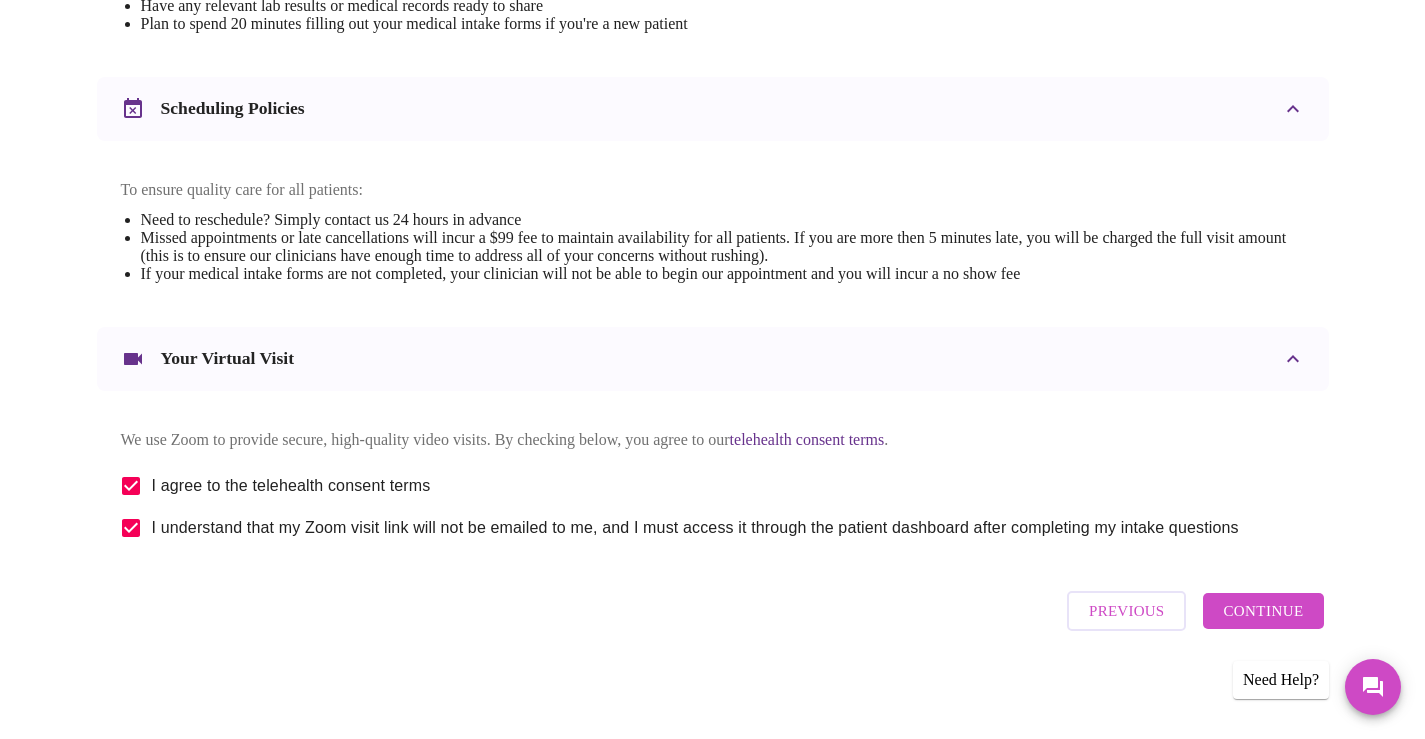 click on "Continue" at bounding box center (1263, 611) 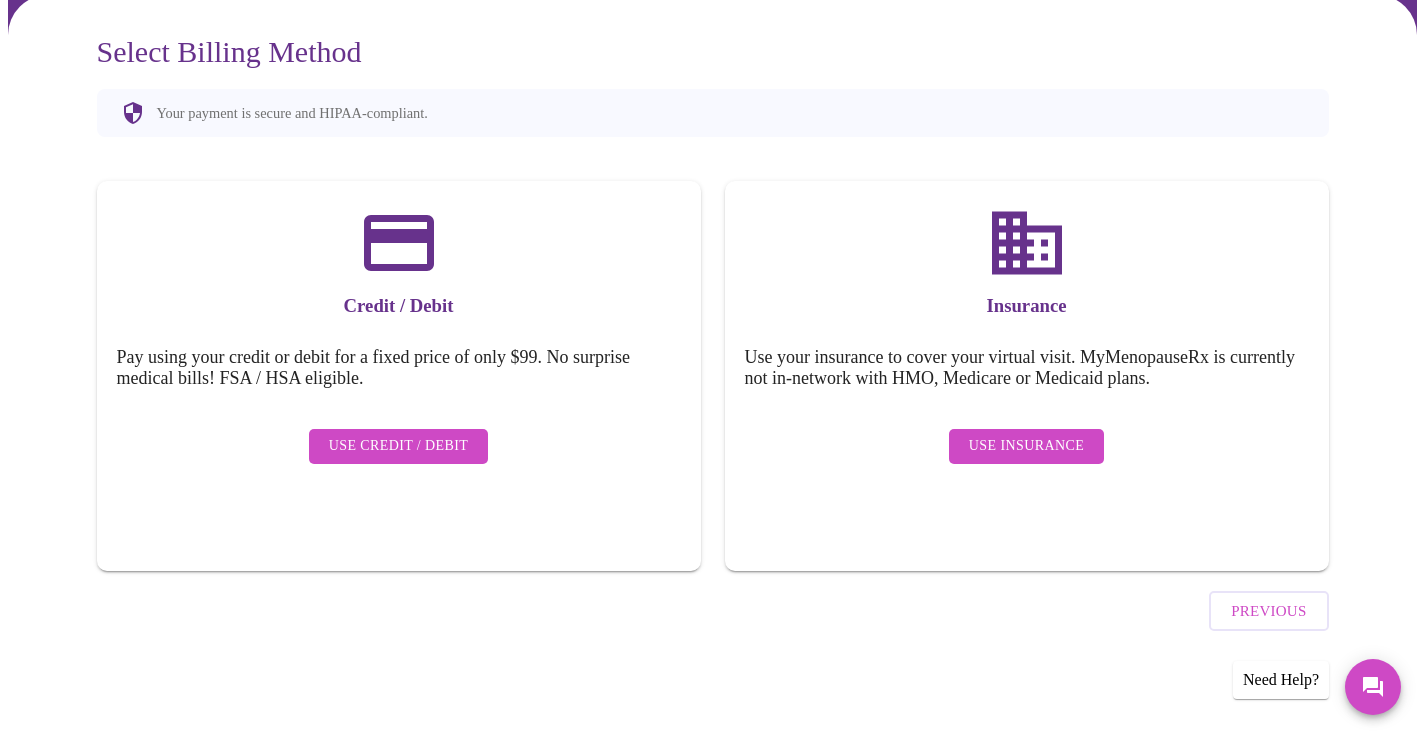 scroll, scrollTop: 112, scrollLeft: 0, axis: vertical 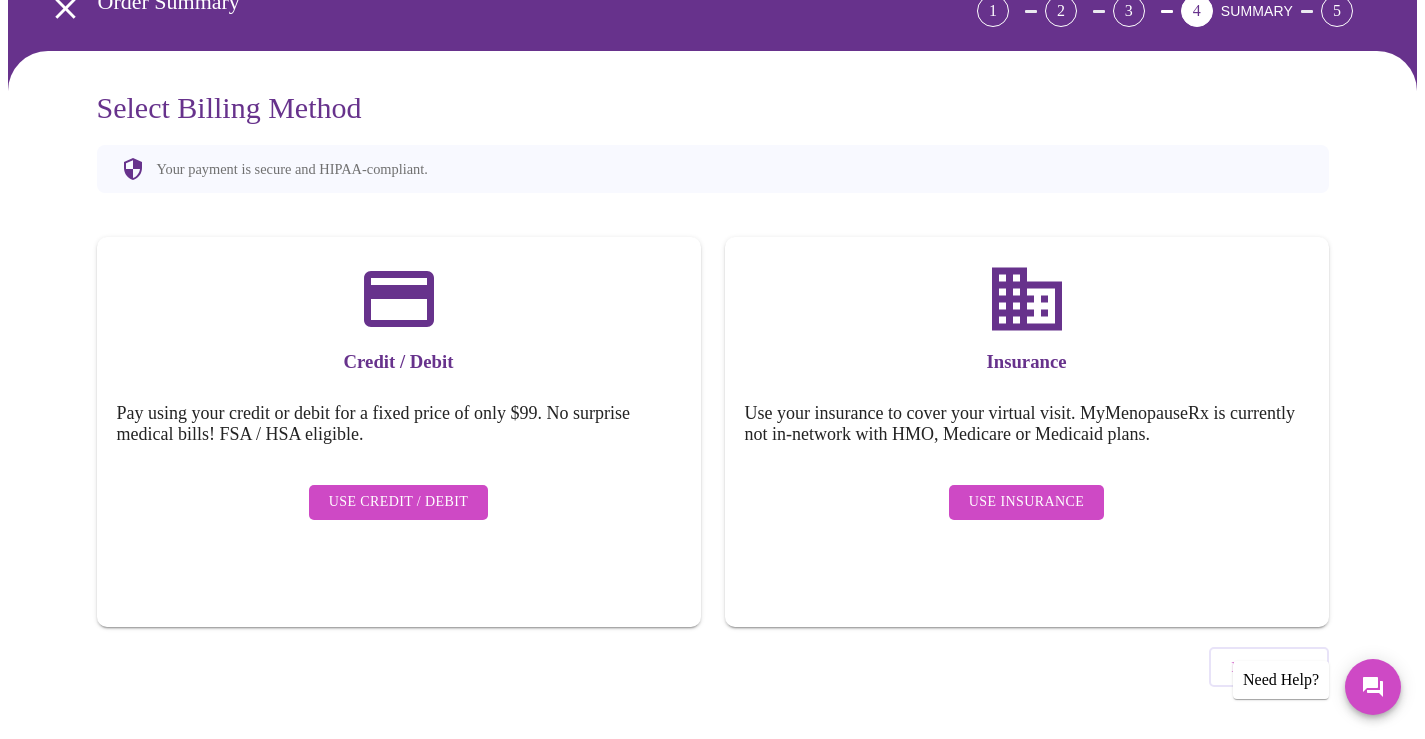 click on "Use Insurance" at bounding box center [1026, 502] 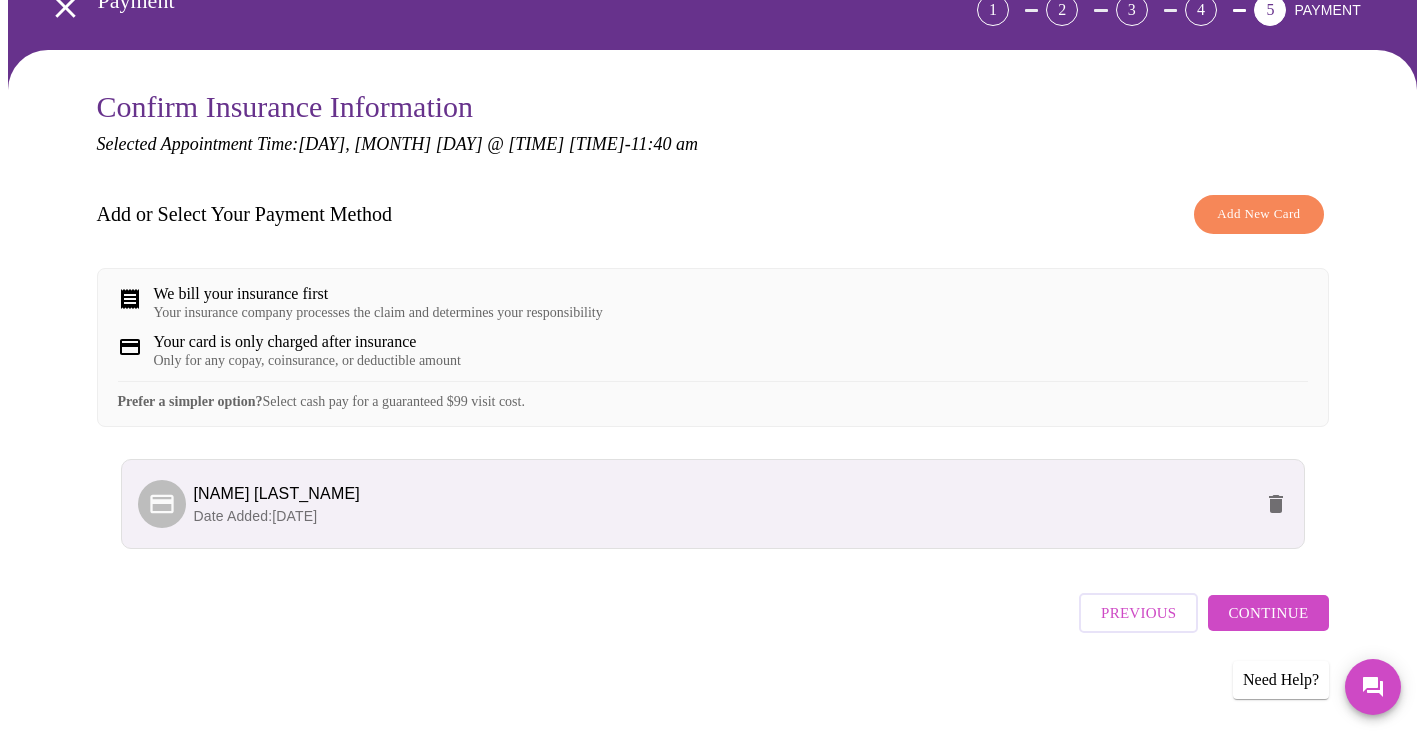 scroll, scrollTop: 129, scrollLeft: 0, axis: vertical 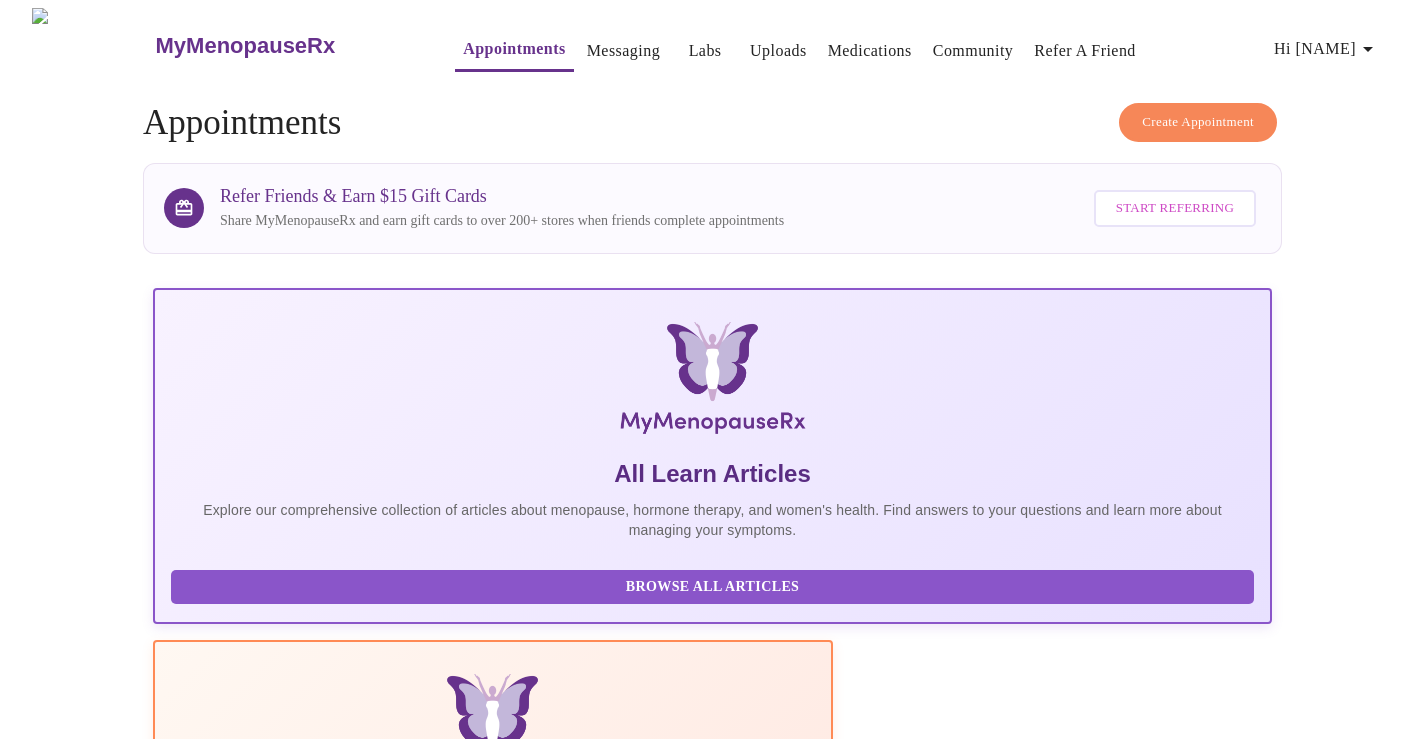 click on "Create Appointment" at bounding box center (1198, 122) 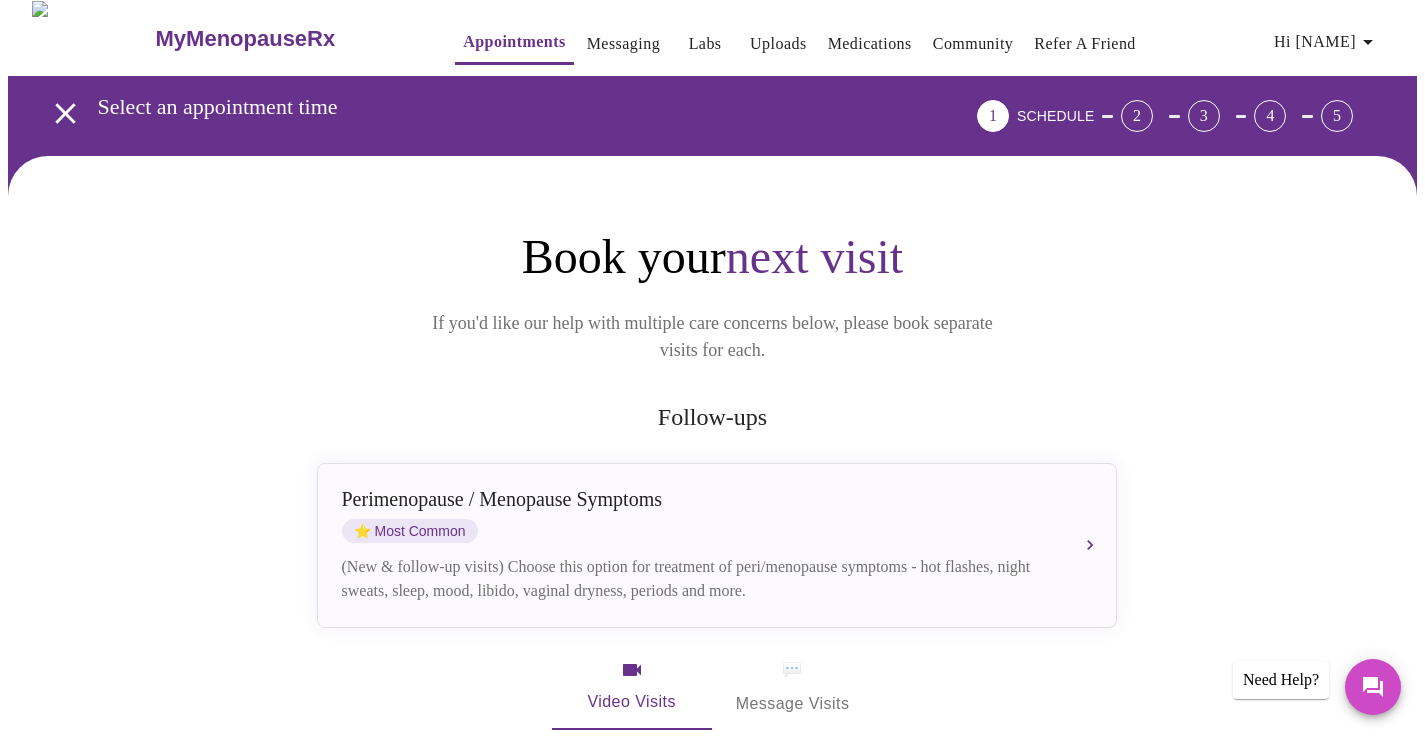 scroll, scrollTop: 0, scrollLeft: 0, axis: both 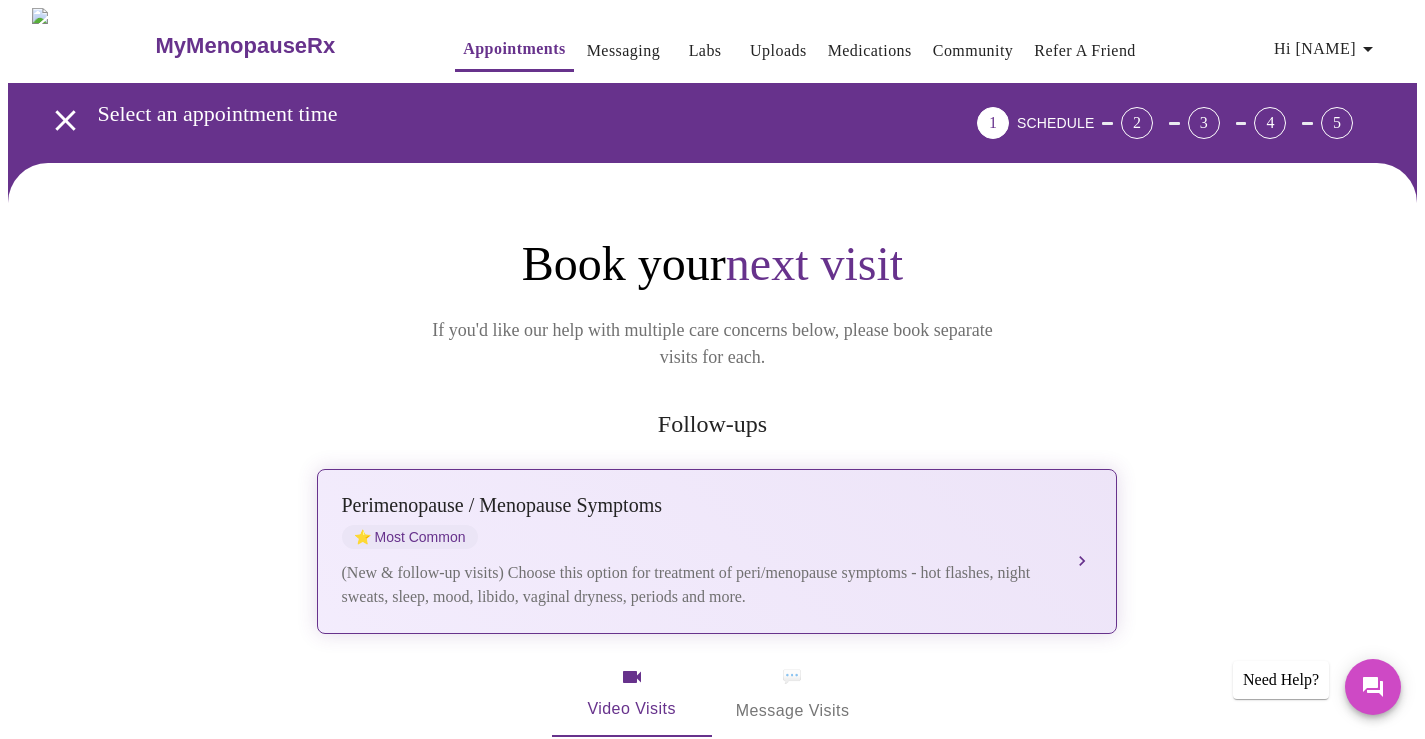 click on "Perimenopause / Menopause Symptoms  ⭐  Most Common" at bounding box center [697, 521] 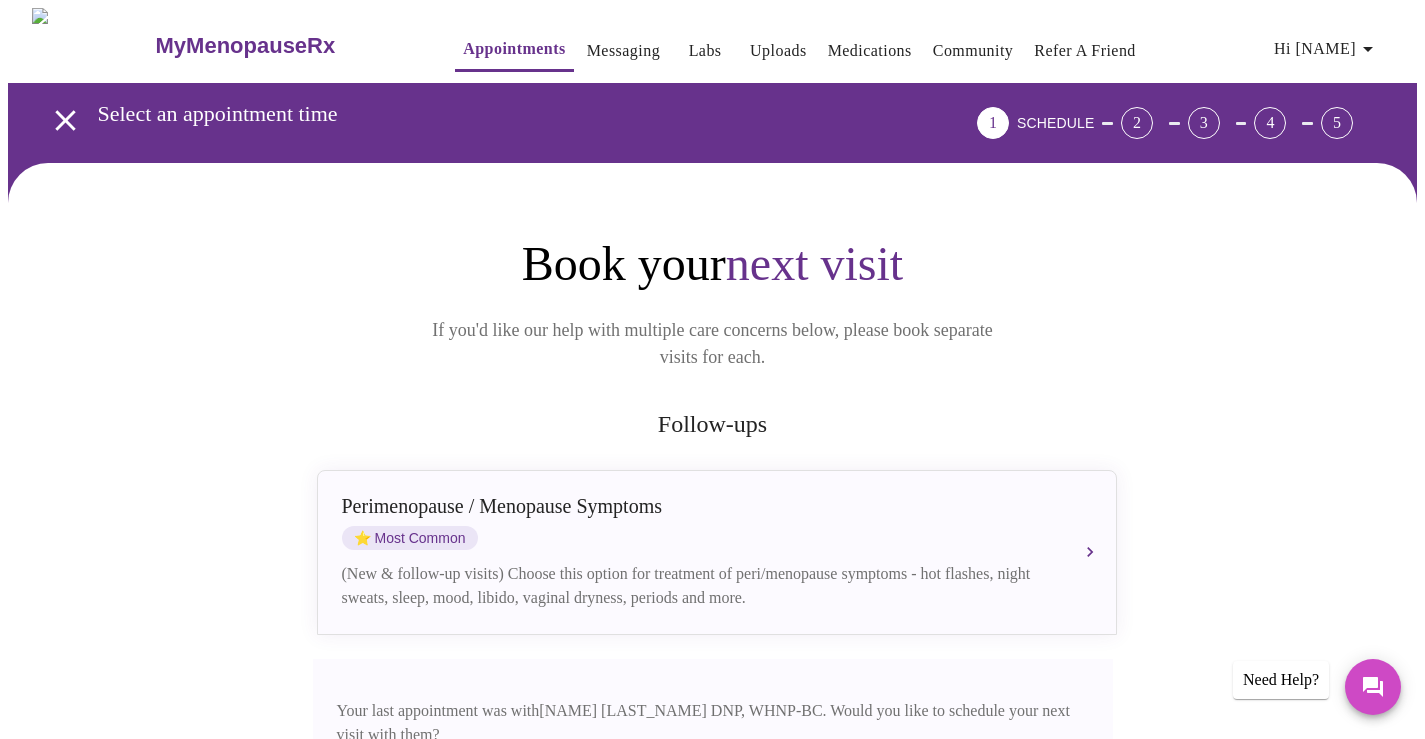 scroll, scrollTop: 266, scrollLeft: 0, axis: vertical 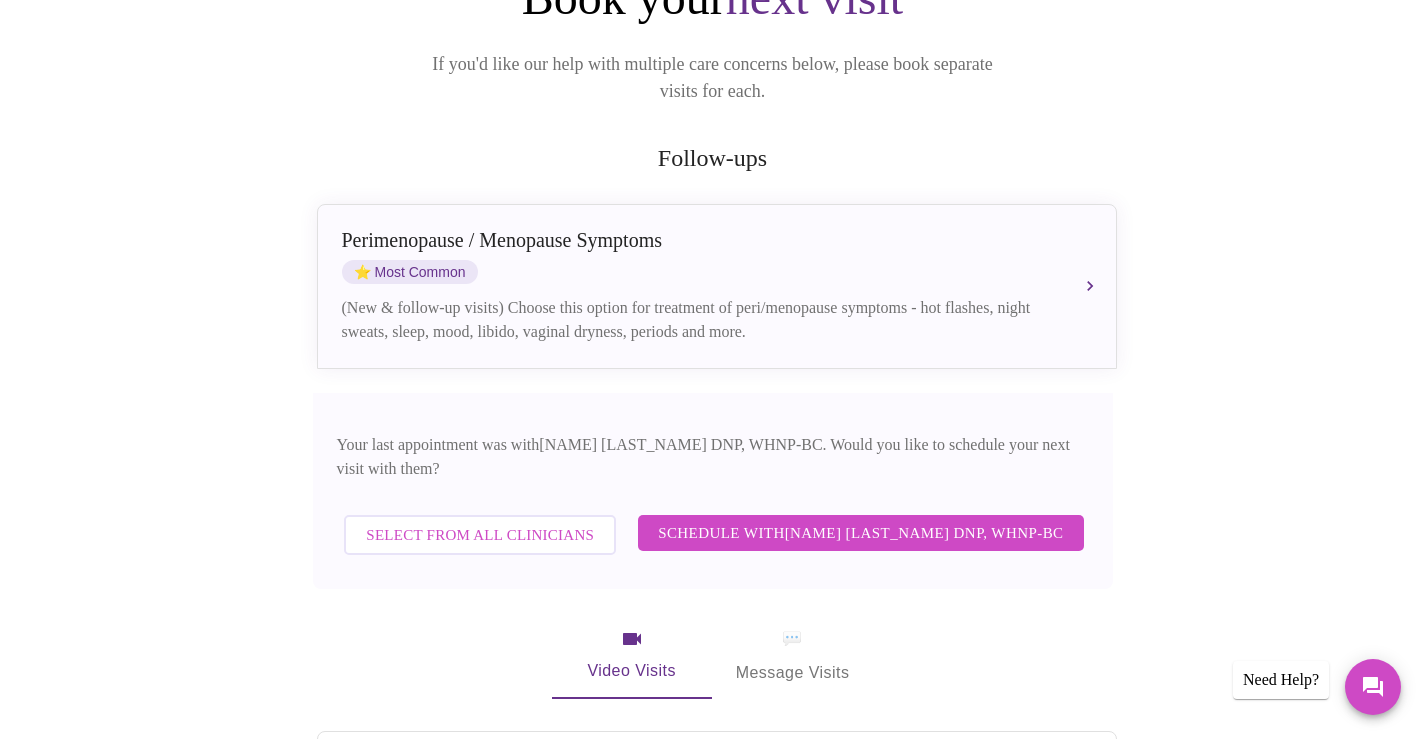 click on "Schedule with  Laura Smith DNP, WHNP-BC" at bounding box center (860, 533) 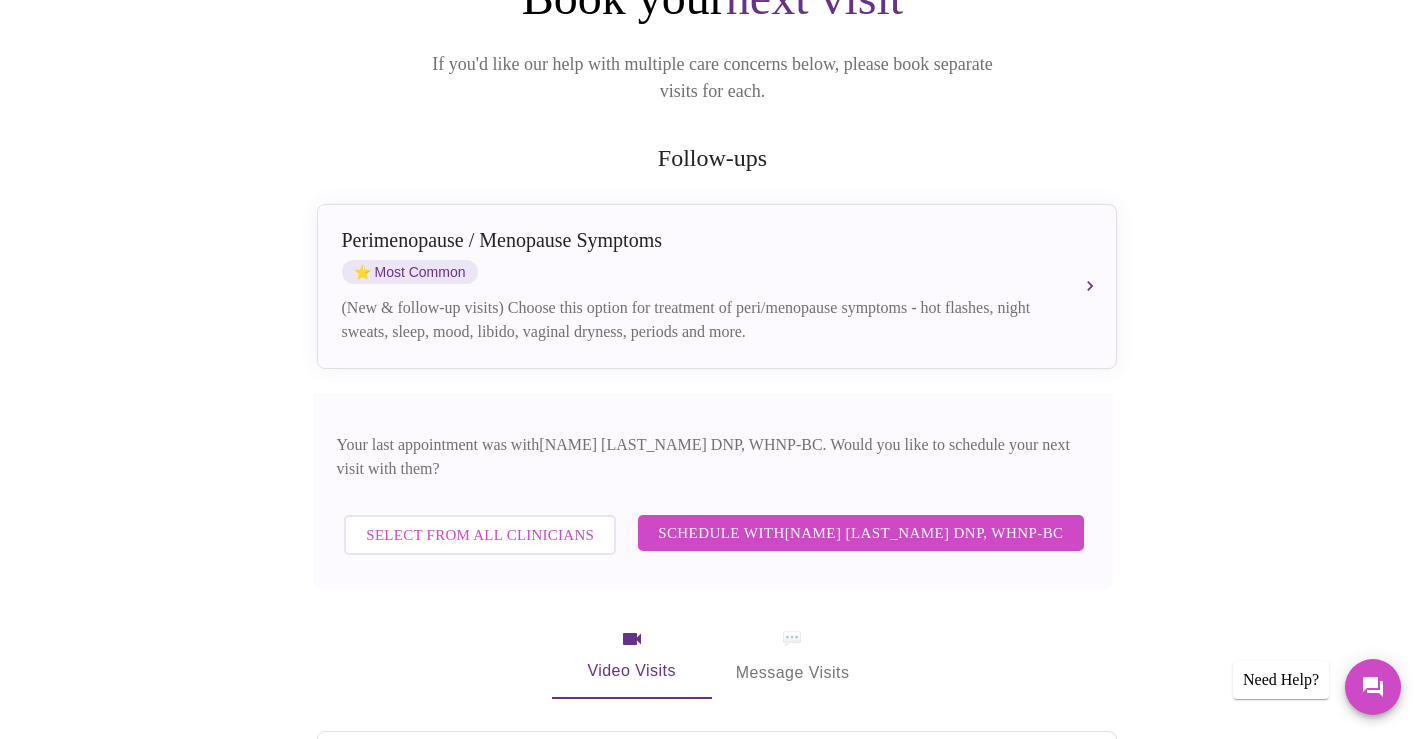 scroll, scrollTop: 47, scrollLeft: 0, axis: vertical 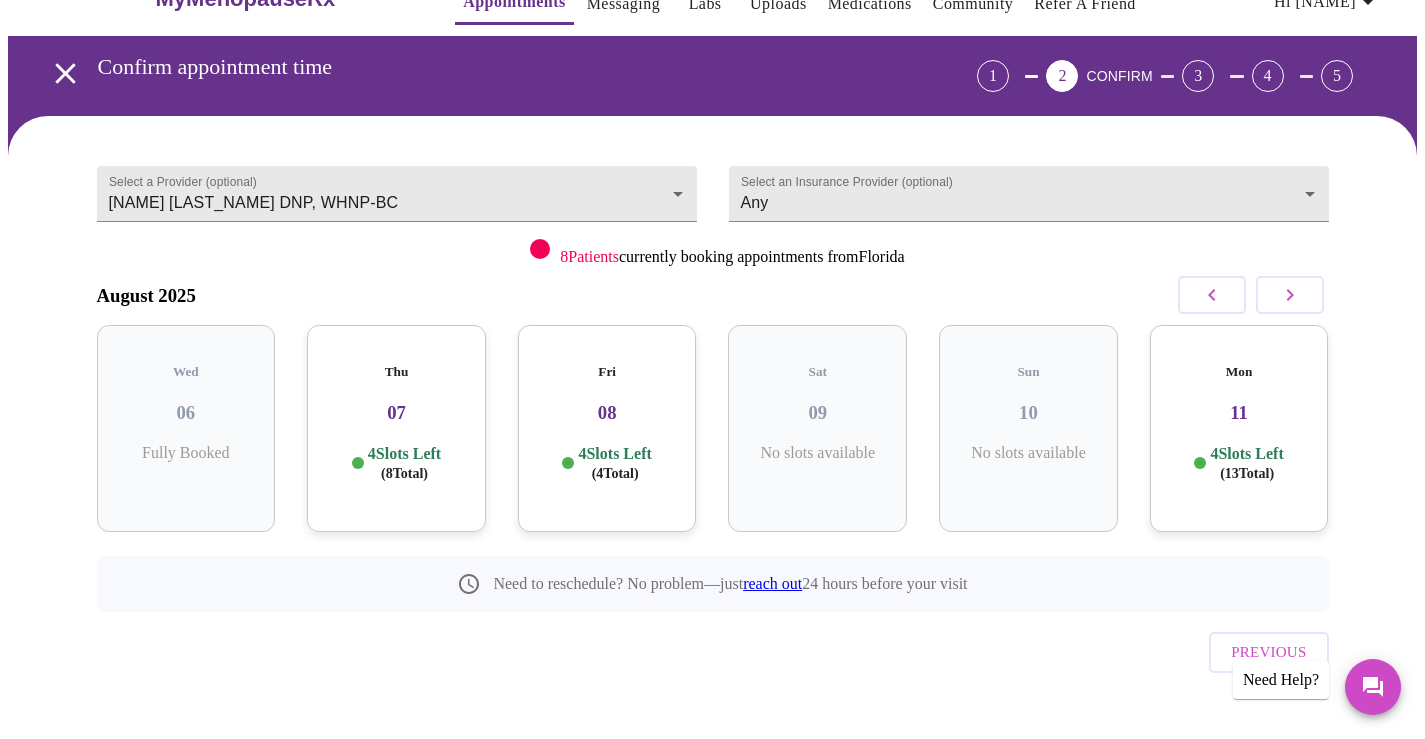 click on "Fri 08 4  Slots Left ( 4  Total)" at bounding box center (607, 428) 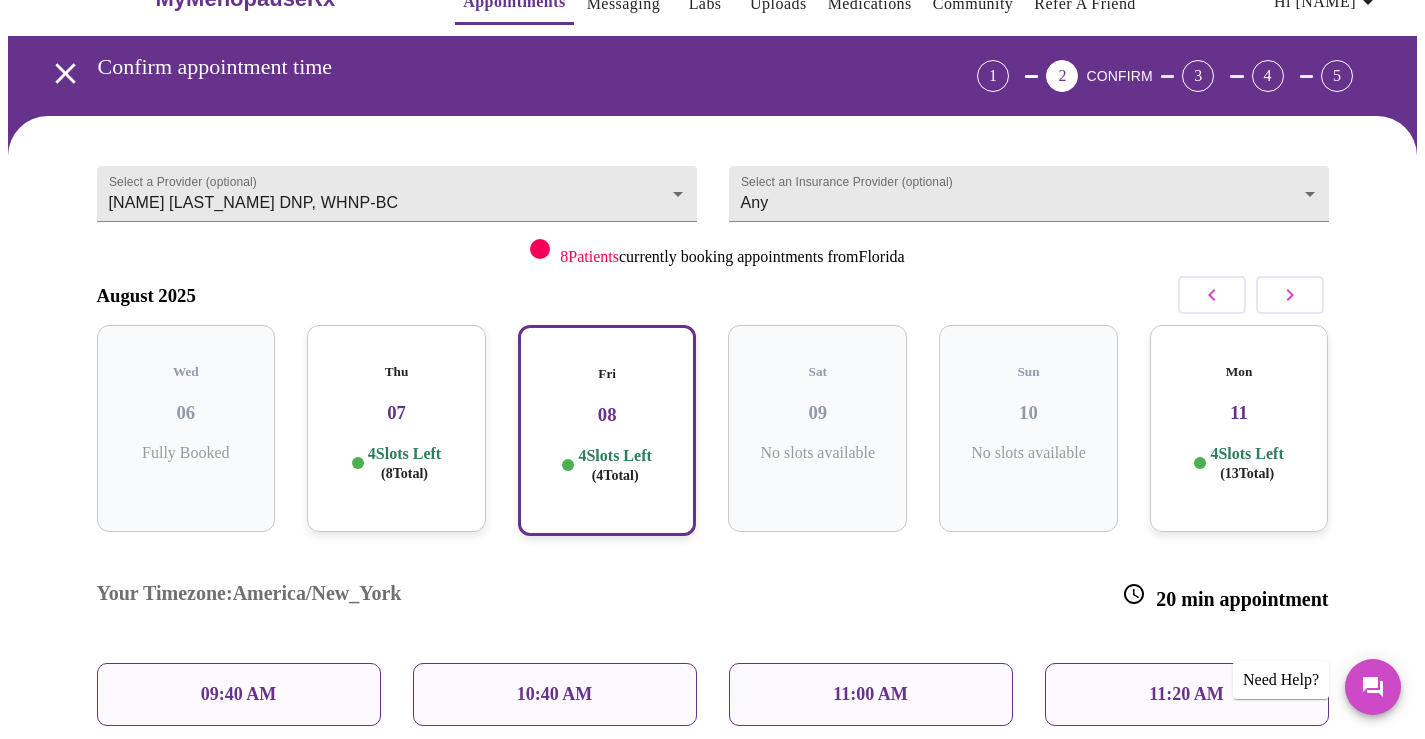 click on "11:20 AM" at bounding box center [1186, 694] 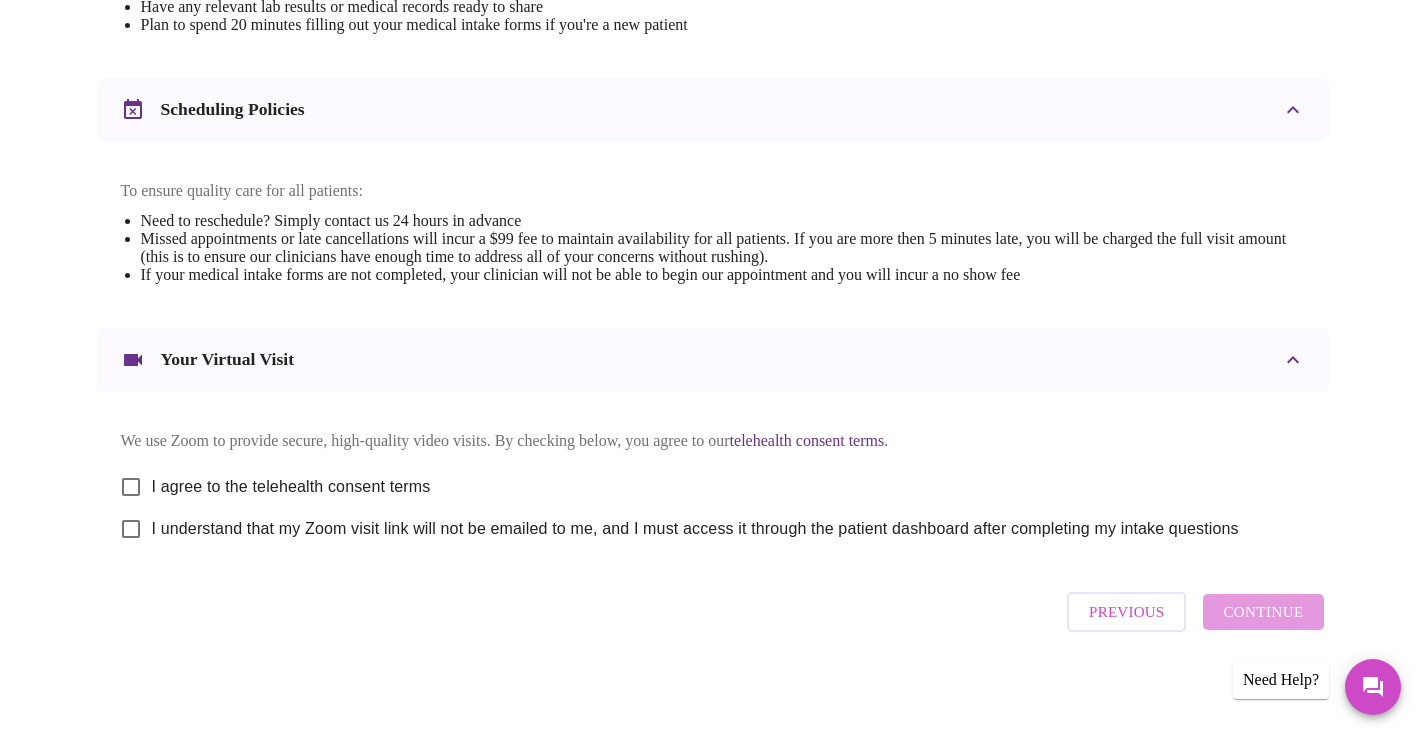 scroll, scrollTop: 710, scrollLeft: 0, axis: vertical 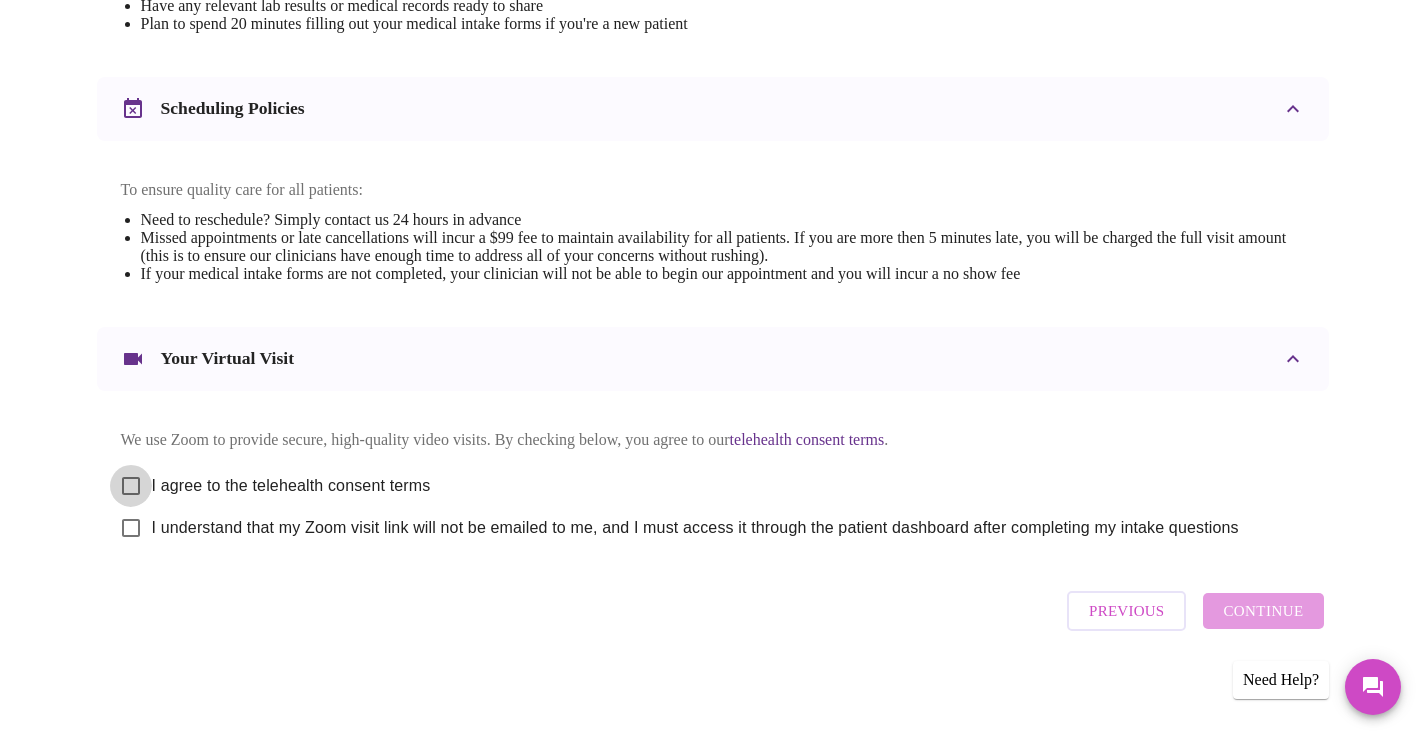 click on "I agree to the telehealth consent terms" at bounding box center [131, 486] 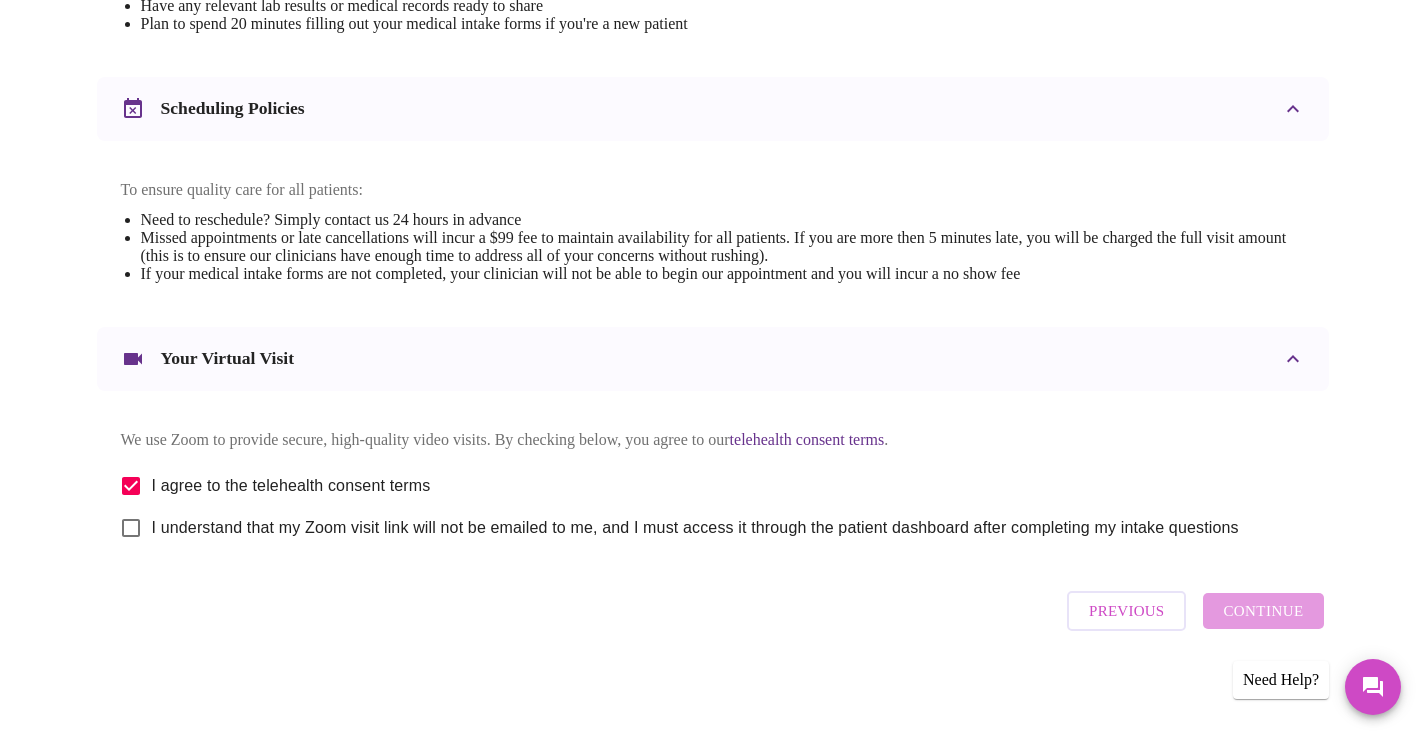 click on "I understand that my Zoom visit link will not be emailed to me, and I must access it through the patient dashboard after completing my intake questions" at bounding box center [131, 528] 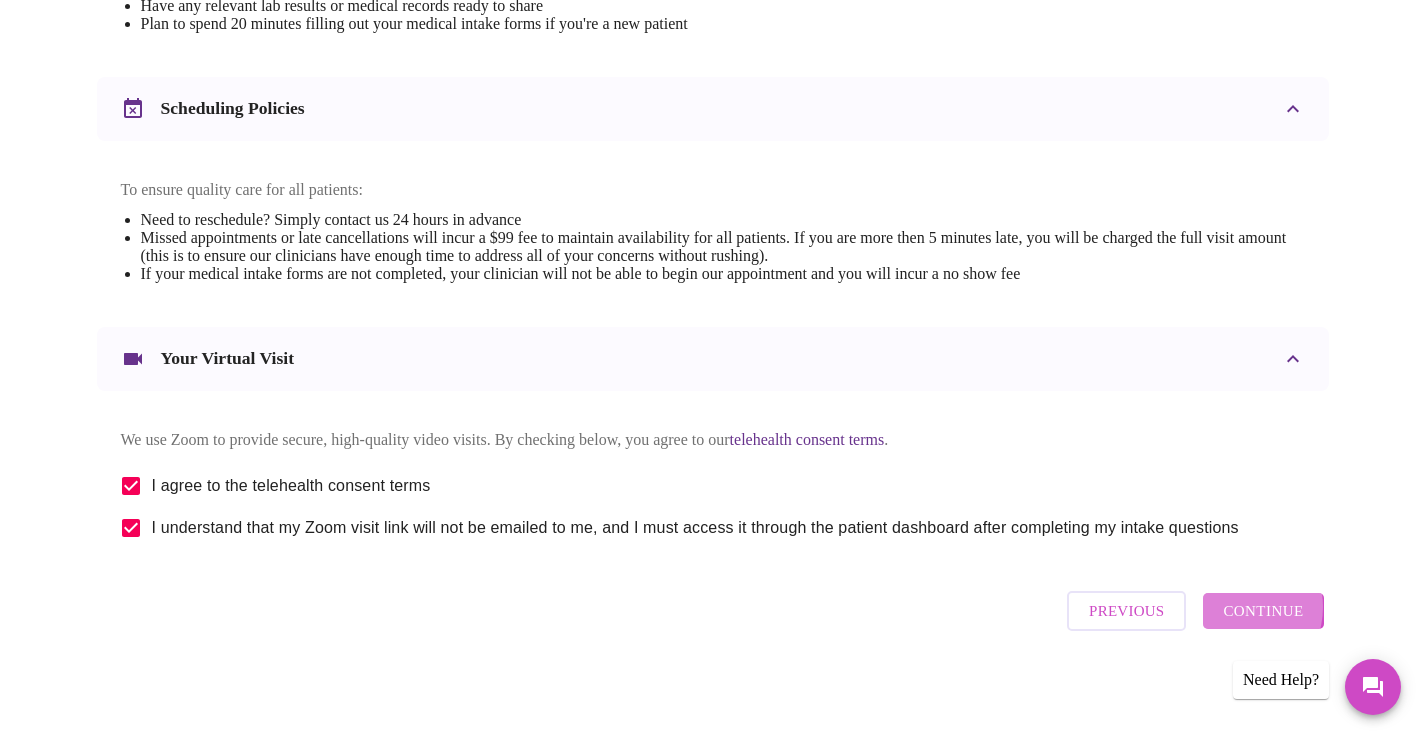 click on "Continue" at bounding box center (1263, 611) 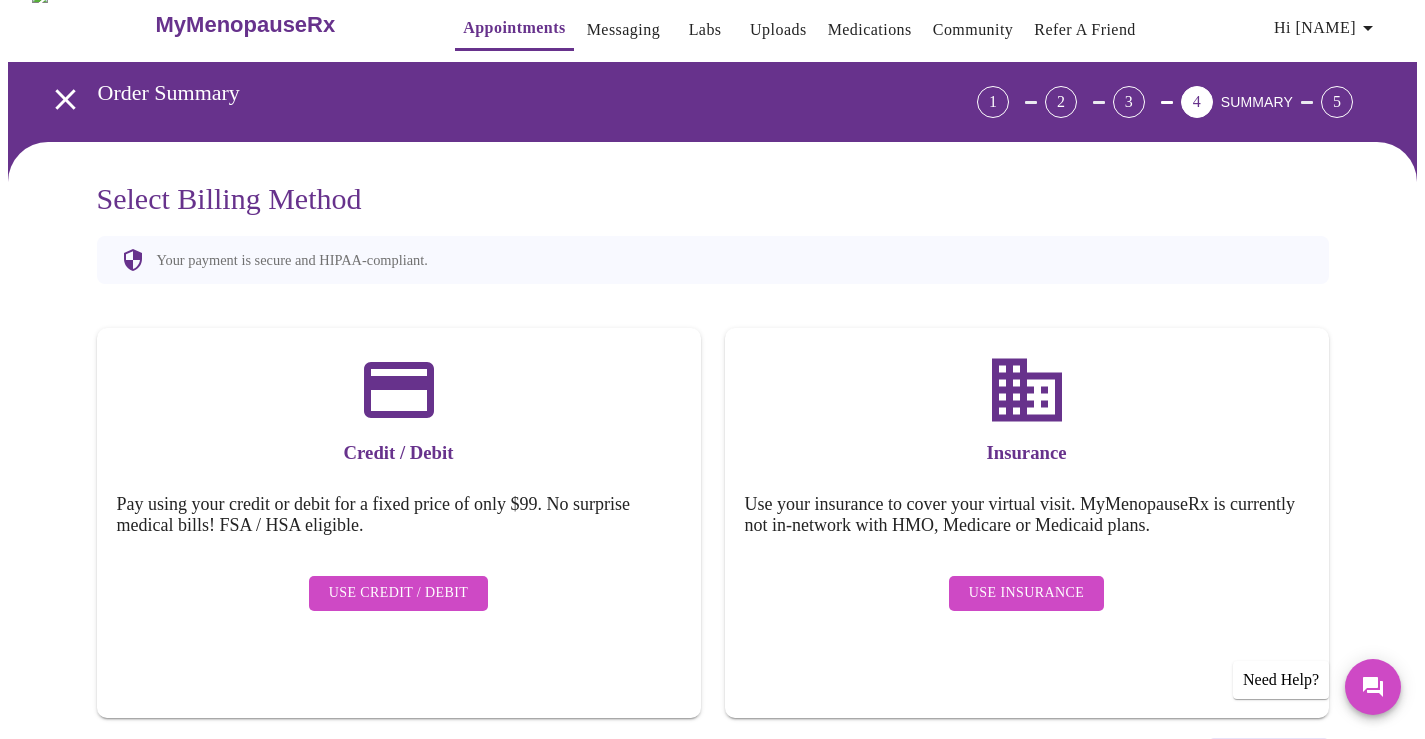 scroll, scrollTop: 0, scrollLeft: 0, axis: both 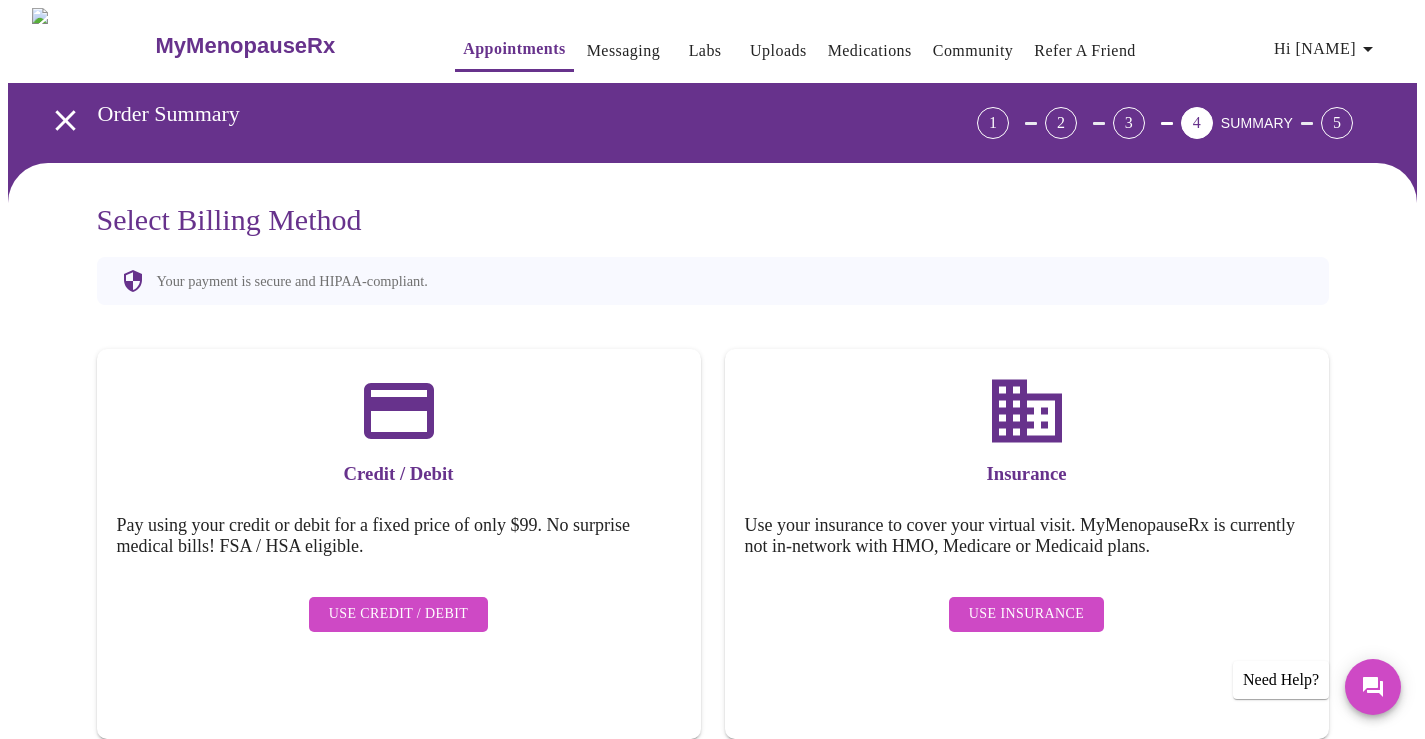 click 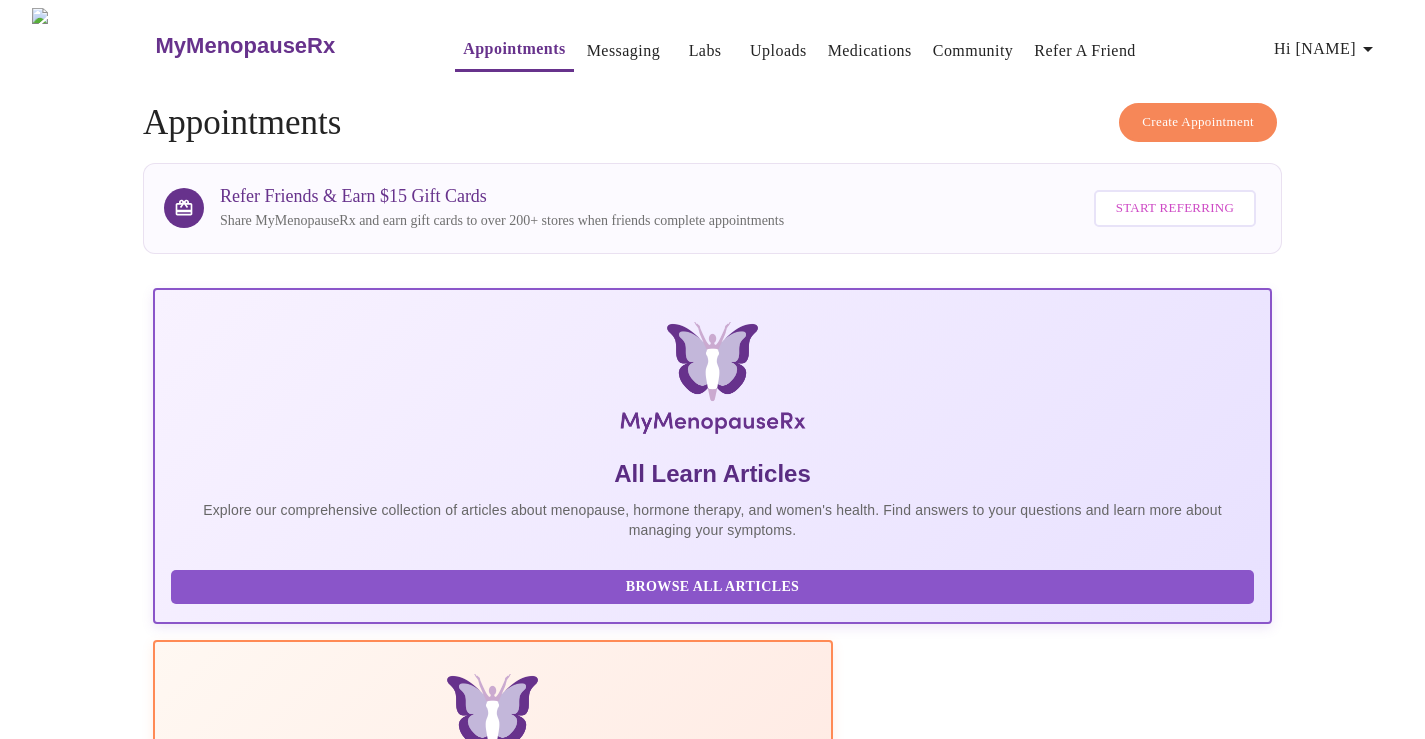 scroll, scrollTop: 266, scrollLeft: 0, axis: vertical 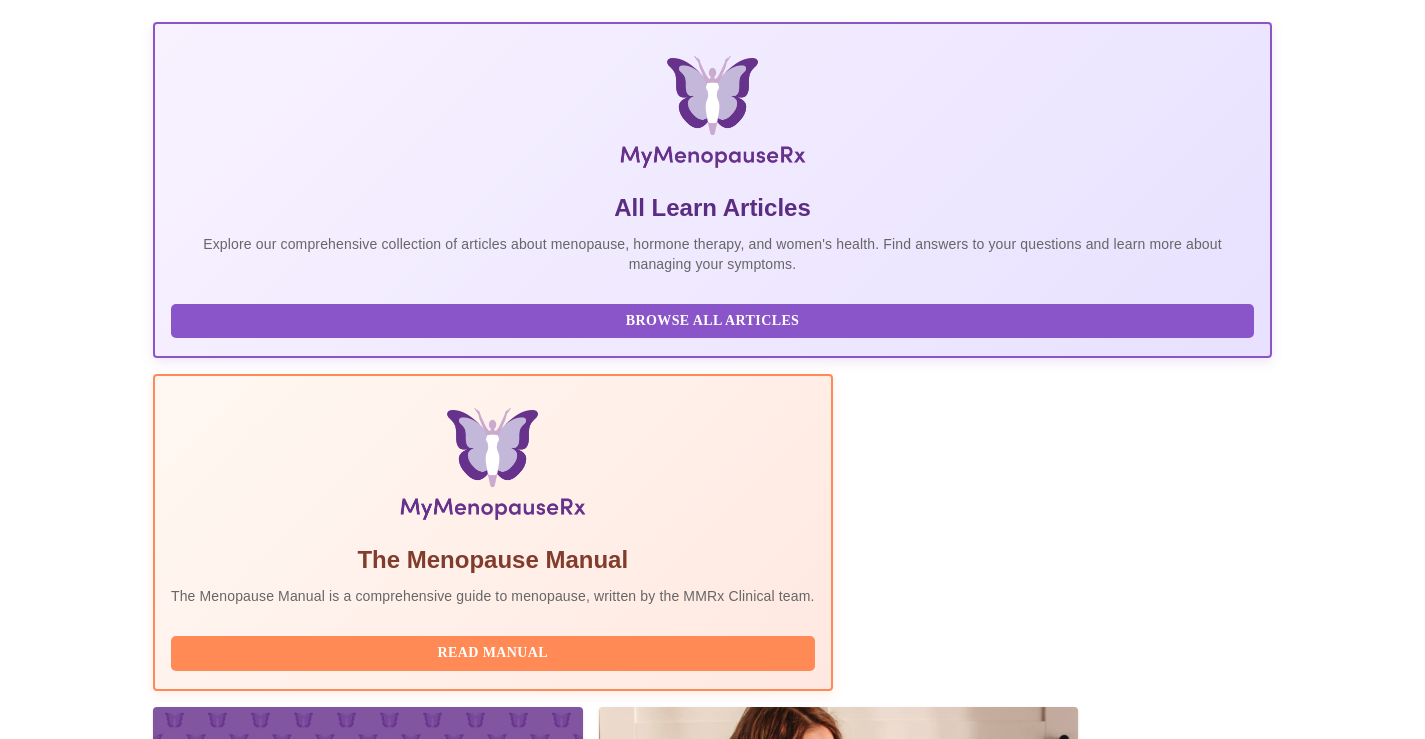 drag, startPoint x: 527, startPoint y: 552, endPoint x: 301, endPoint y: 554, distance: 226.00885 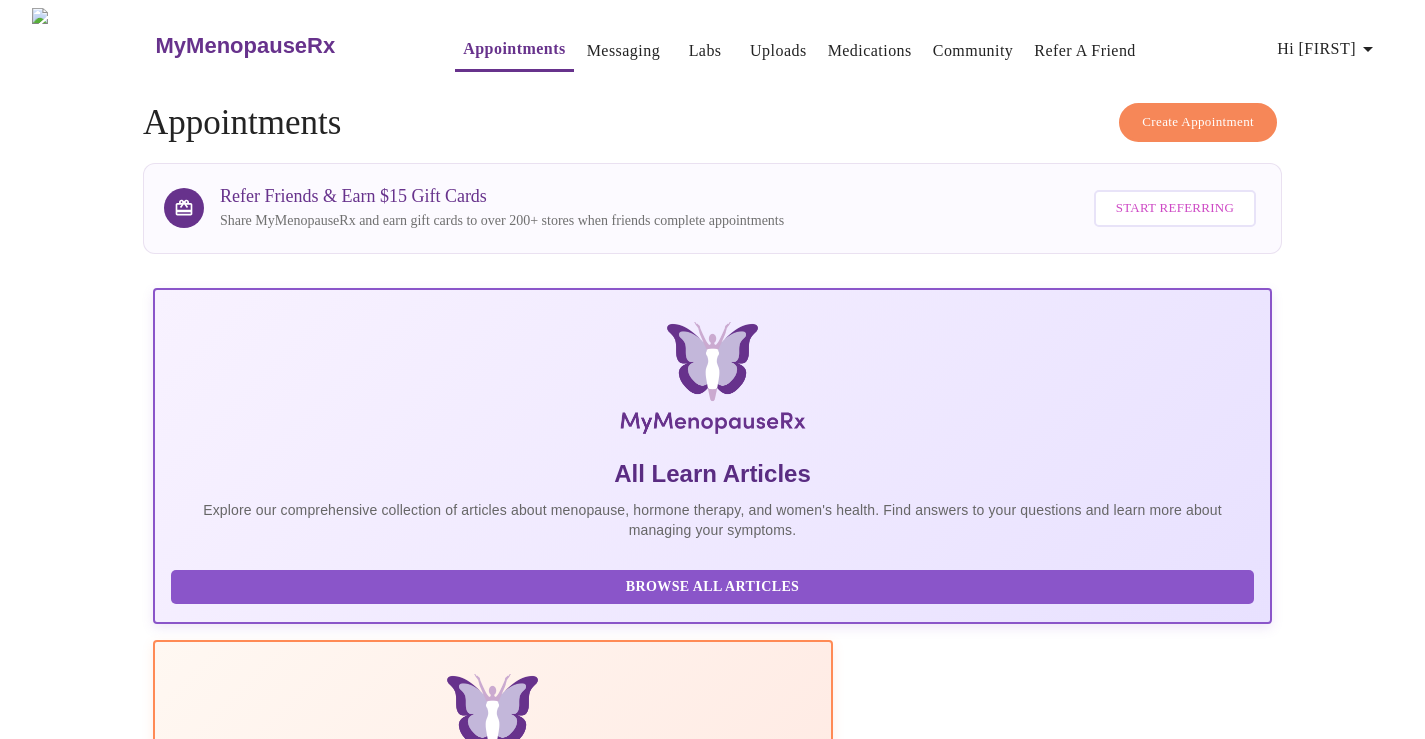 scroll, scrollTop: 0, scrollLeft: 0, axis: both 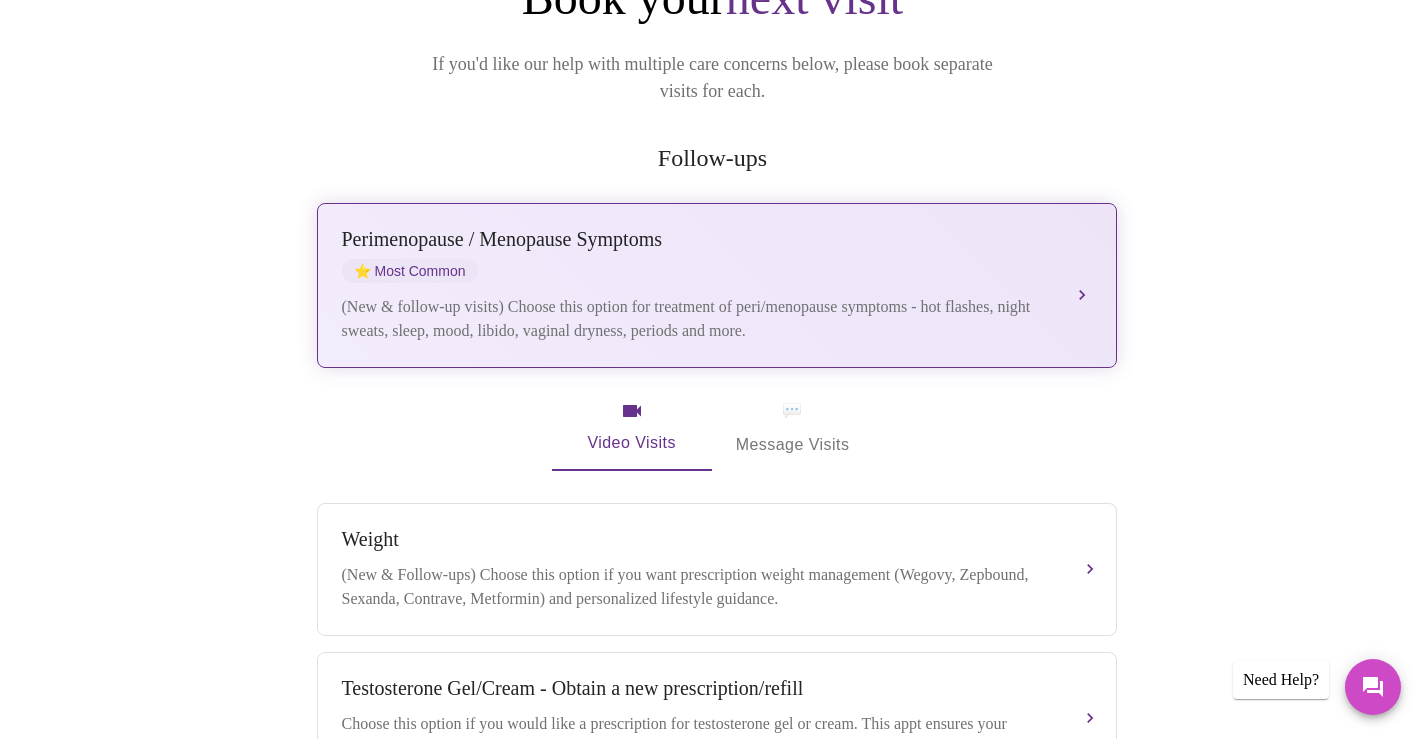 click on "Perimenopause / Menopause Symptoms  ⭐  Most Common" at bounding box center [697, 255] 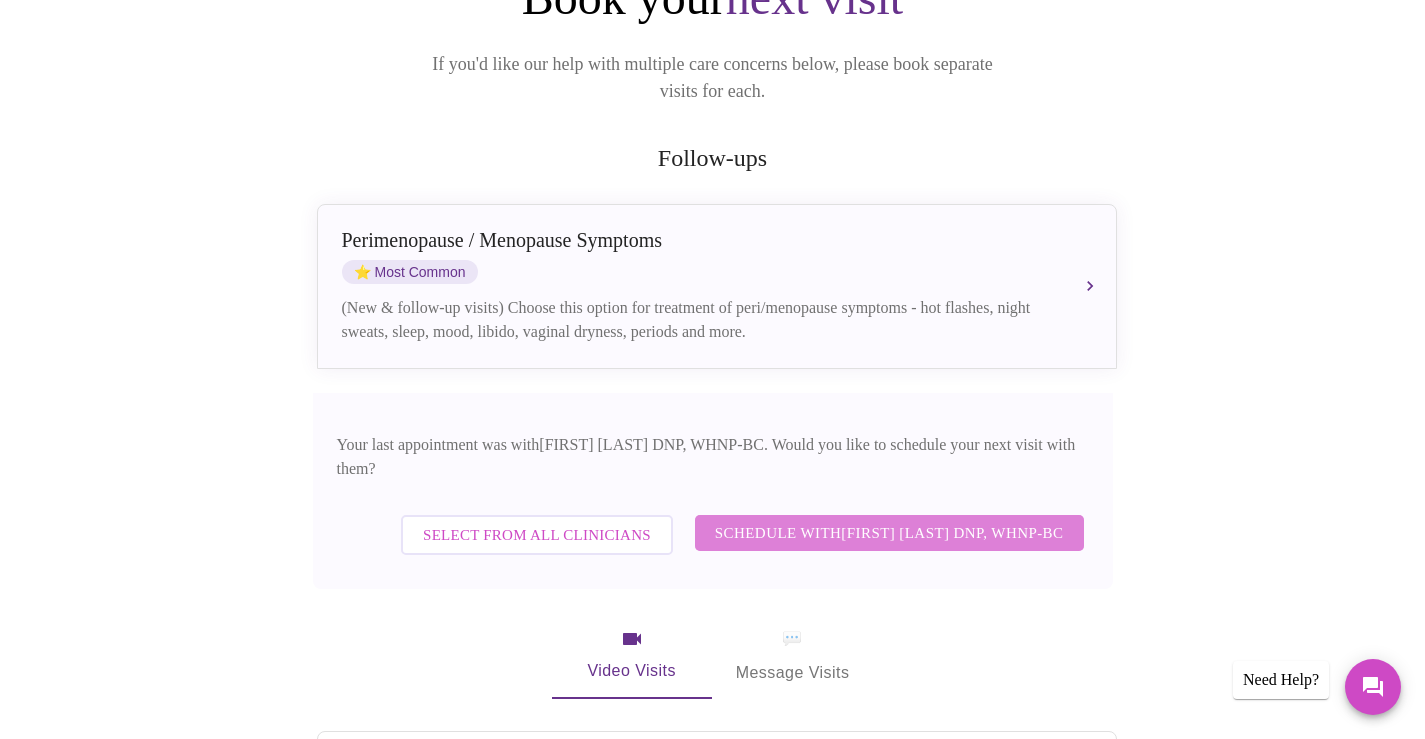 click on "Schedule with  [NAME] [LAST_NAME] DNP, WHNP-BC" at bounding box center [889, 533] 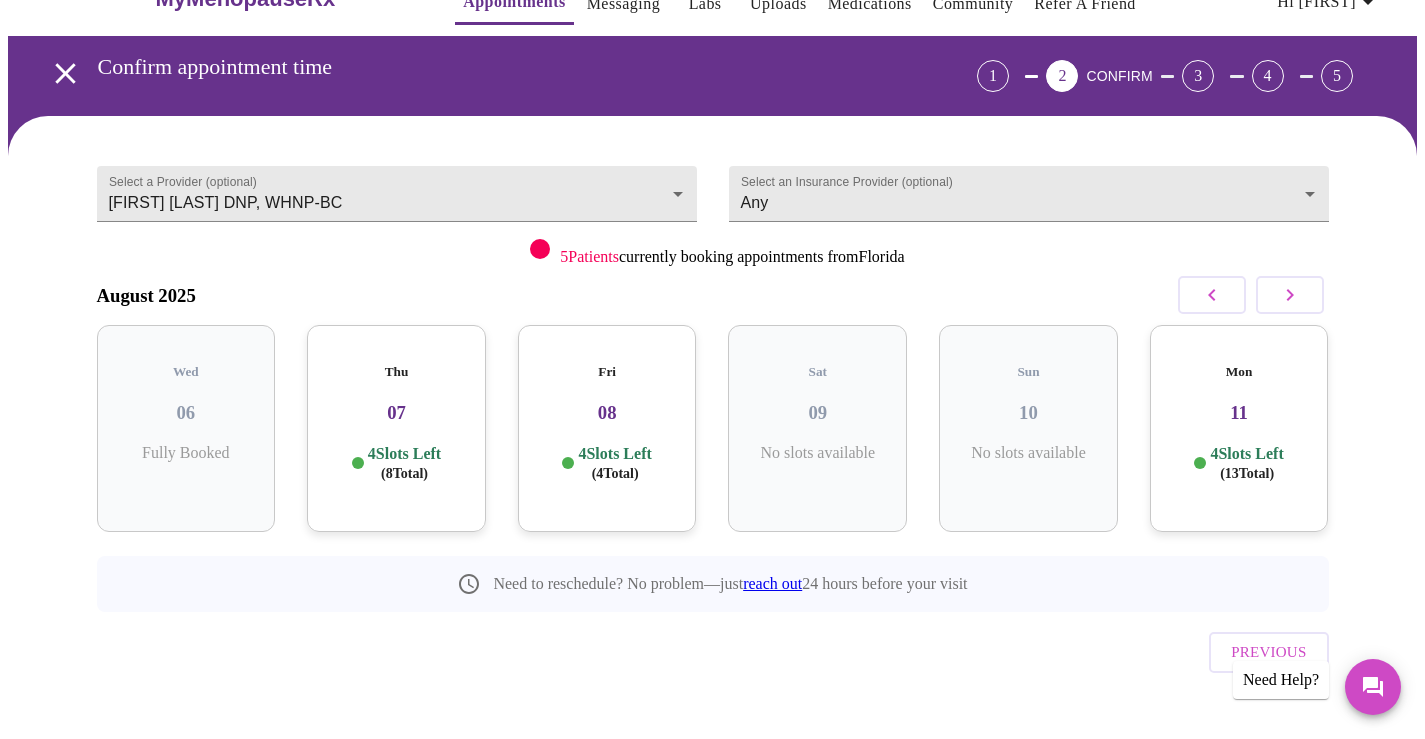 click on "Fri 08 4  Slots Left ( 4  Total)" at bounding box center [607, 428] 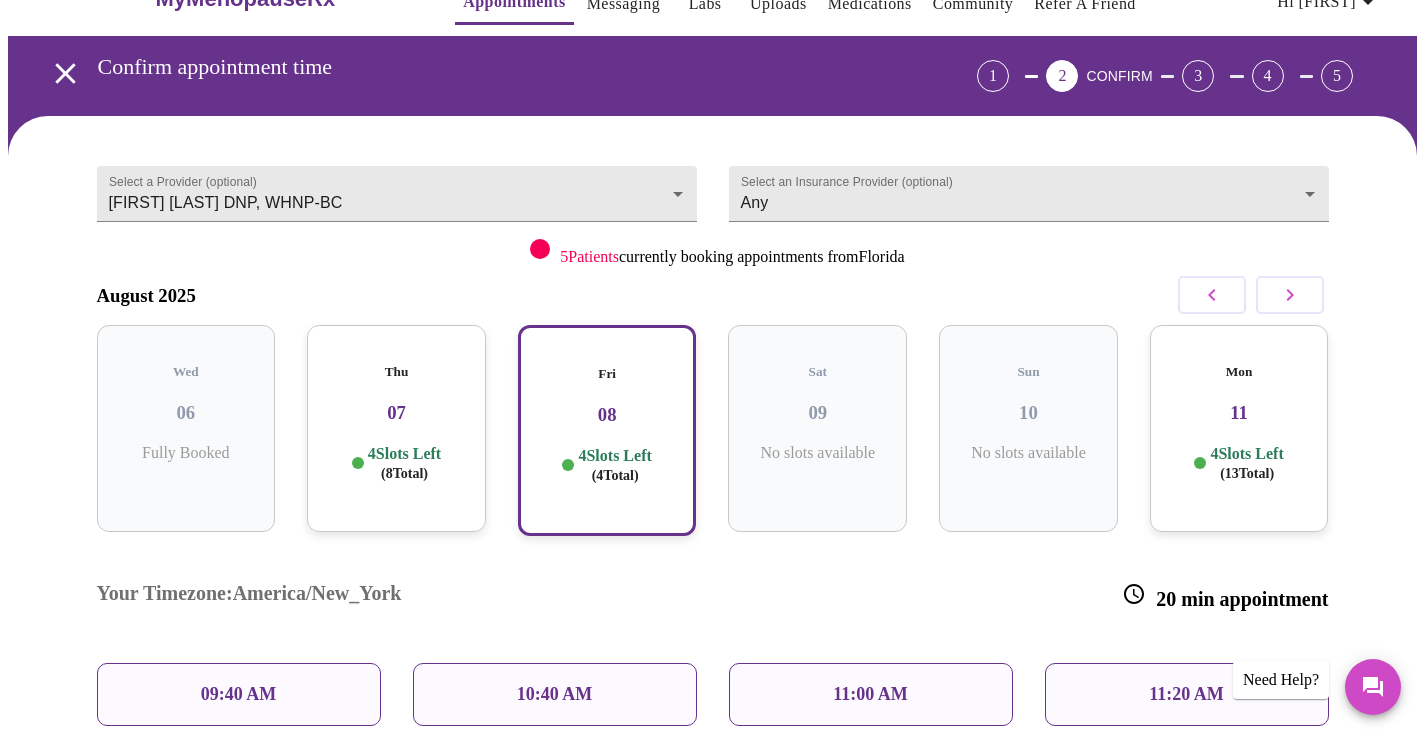 click on "11:20 AM" at bounding box center [1186, 694] 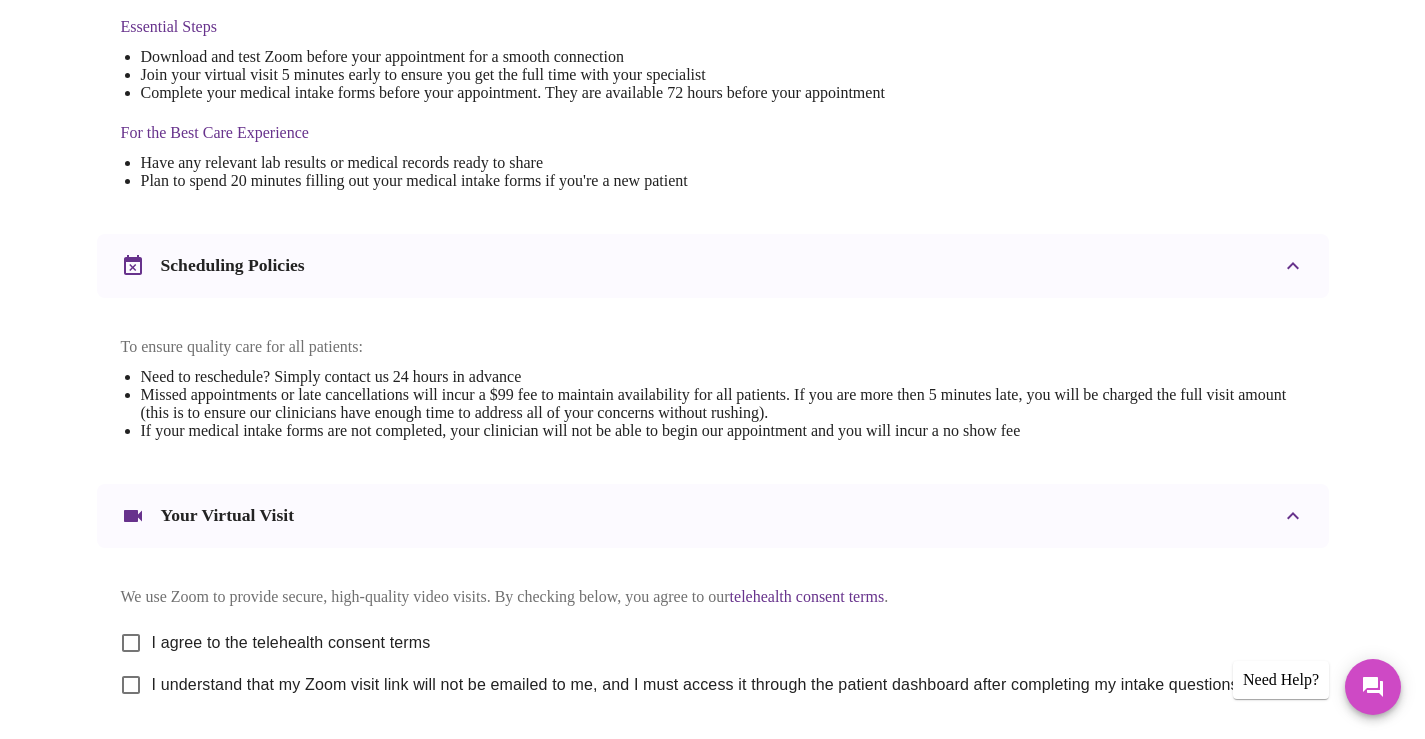 scroll, scrollTop: 710, scrollLeft: 0, axis: vertical 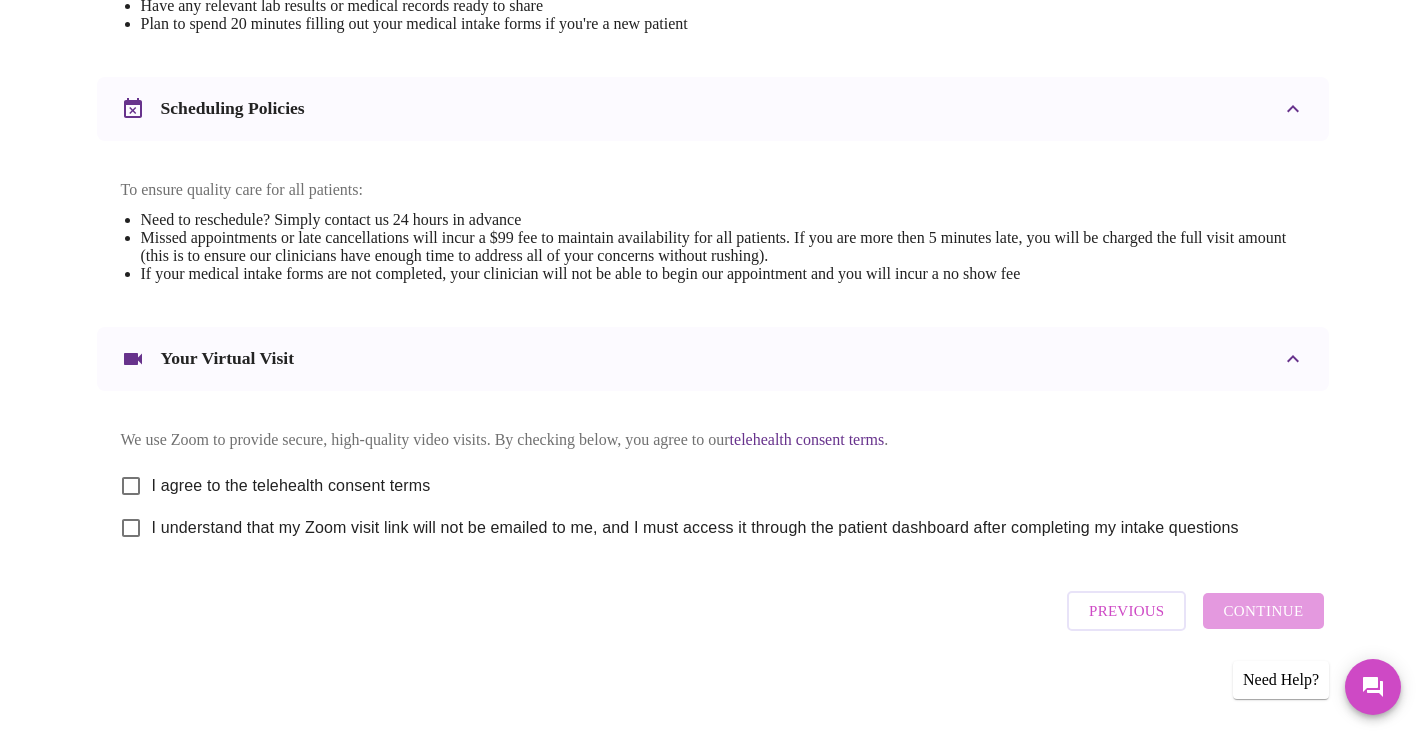 click on "I agree to the telehealth consent terms" at bounding box center [131, 486] 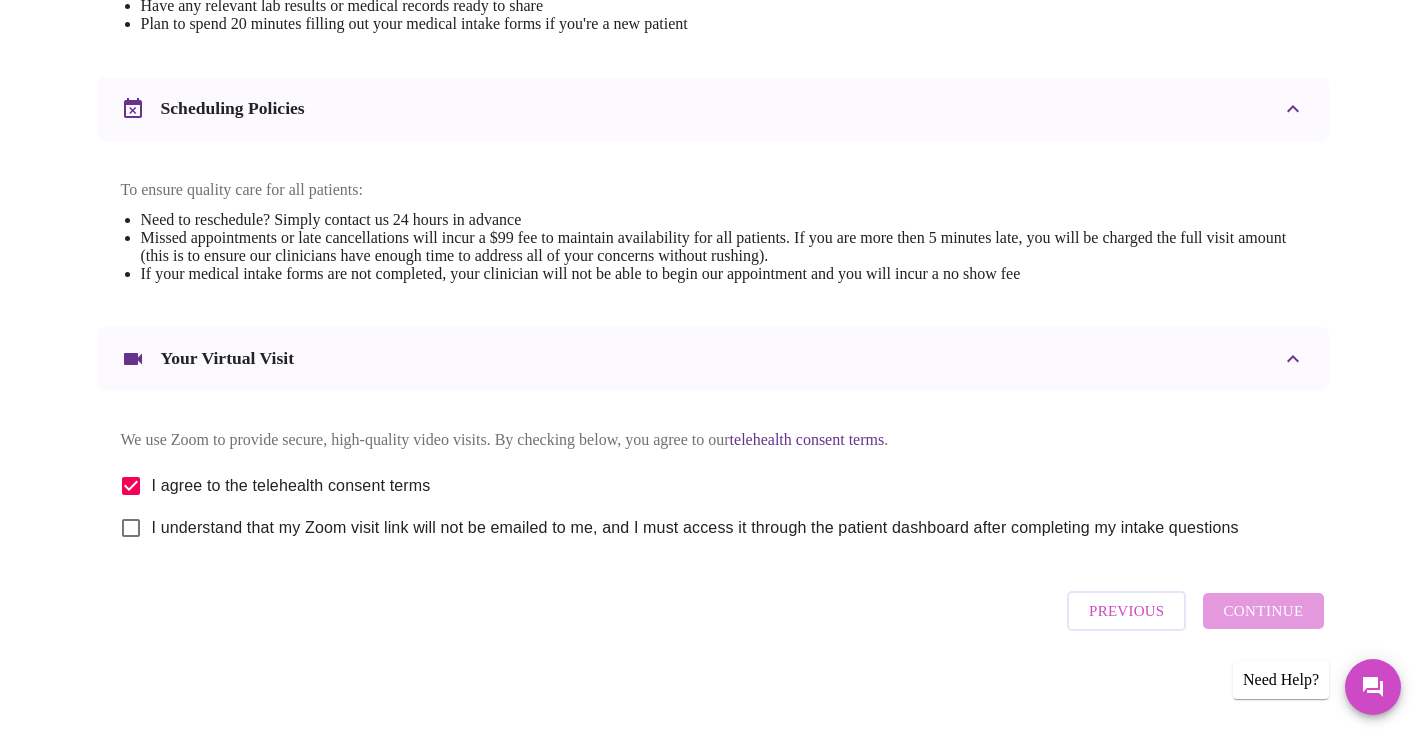 click on "I understand that my Zoom visit link will not be emailed to me, and I must access it through the patient dashboard after completing my intake questions" at bounding box center (131, 528) 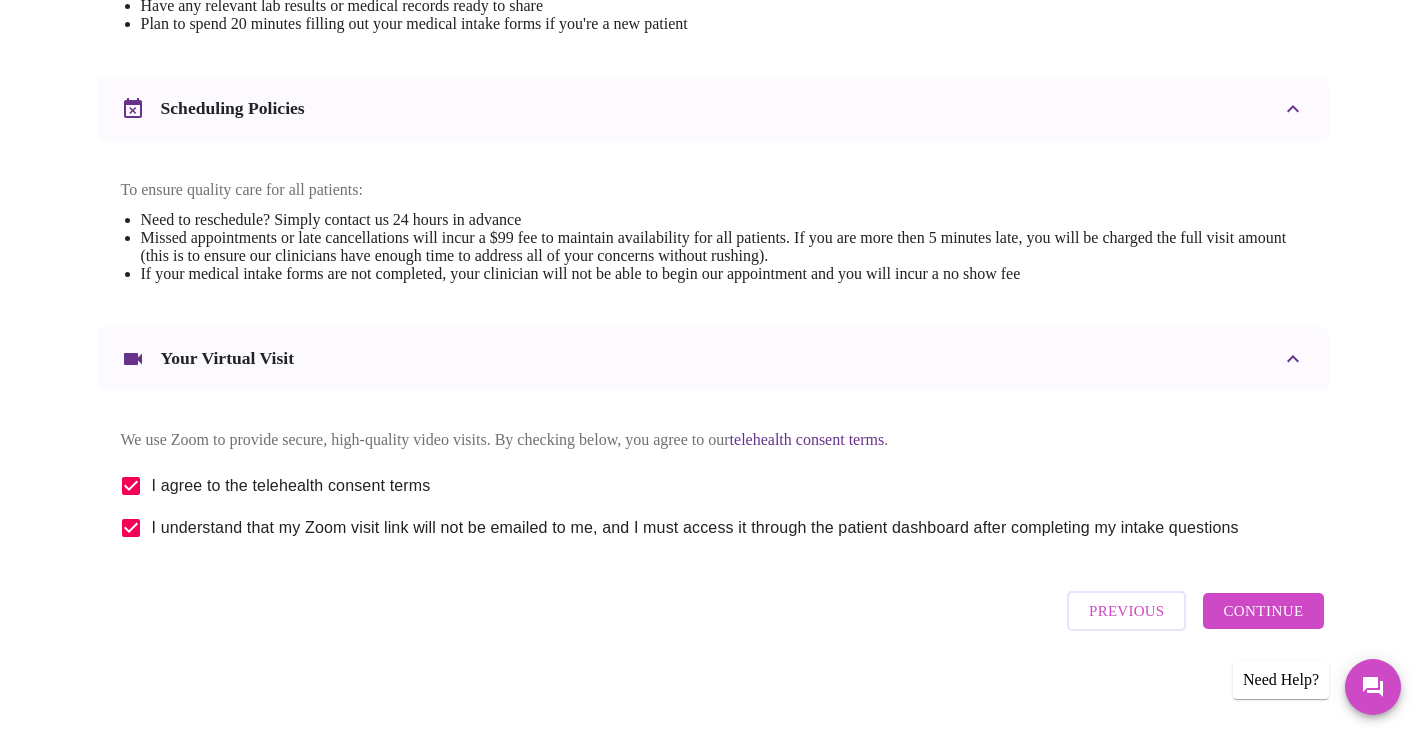 click on "Continue" at bounding box center [1263, 611] 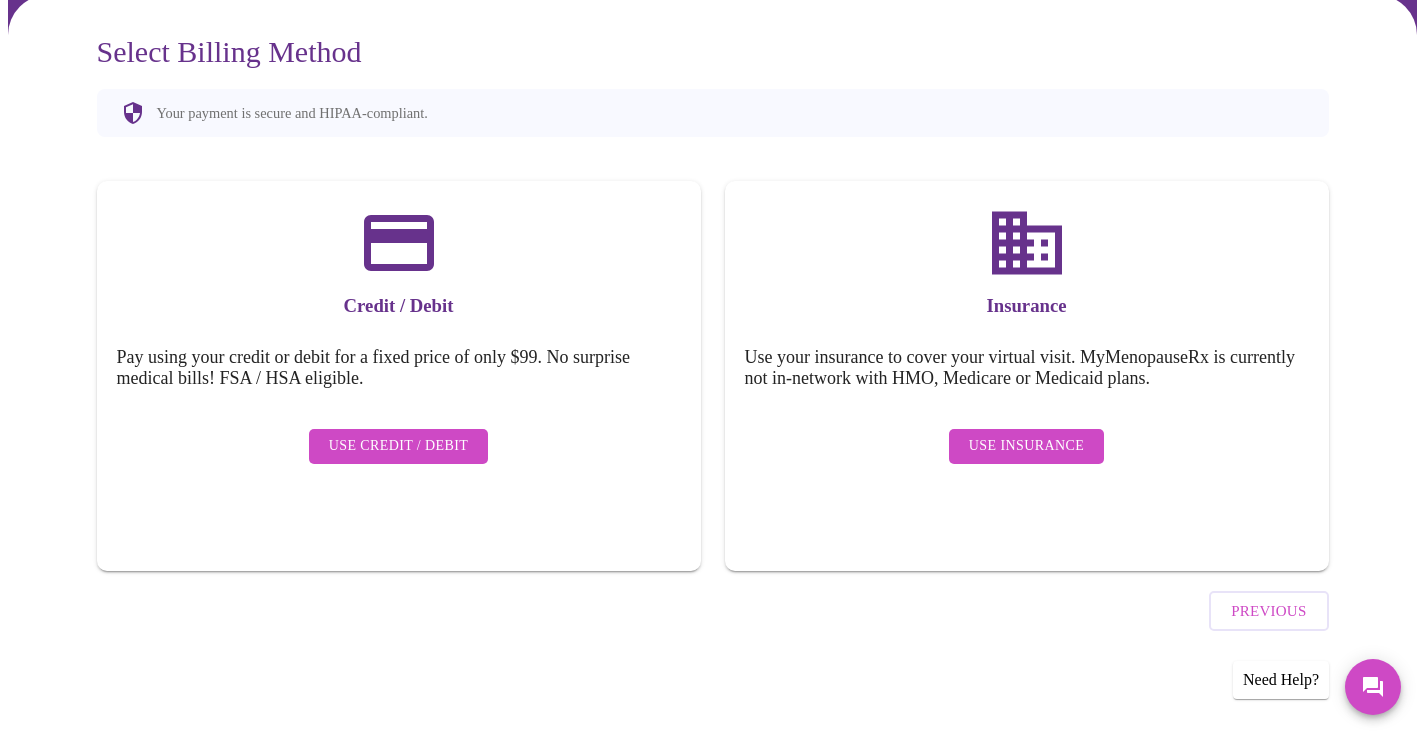scroll, scrollTop: 112, scrollLeft: 0, axis: vertical 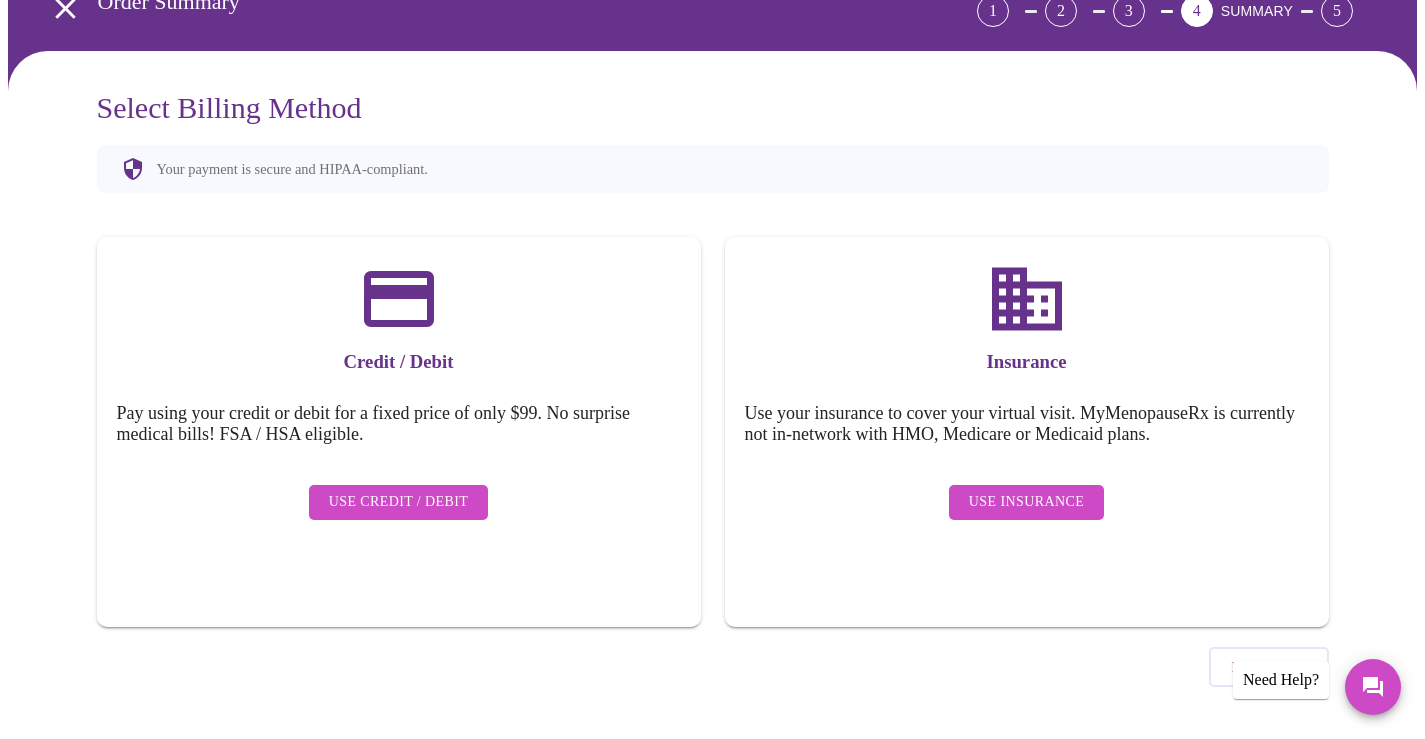 click on "Credit / Debit Pay using your credit or debit for a fixed price of only $99. No surprise medical bills! FSA / HSA eligible. Use Credit / Debit" at bounding box center (399, 432) 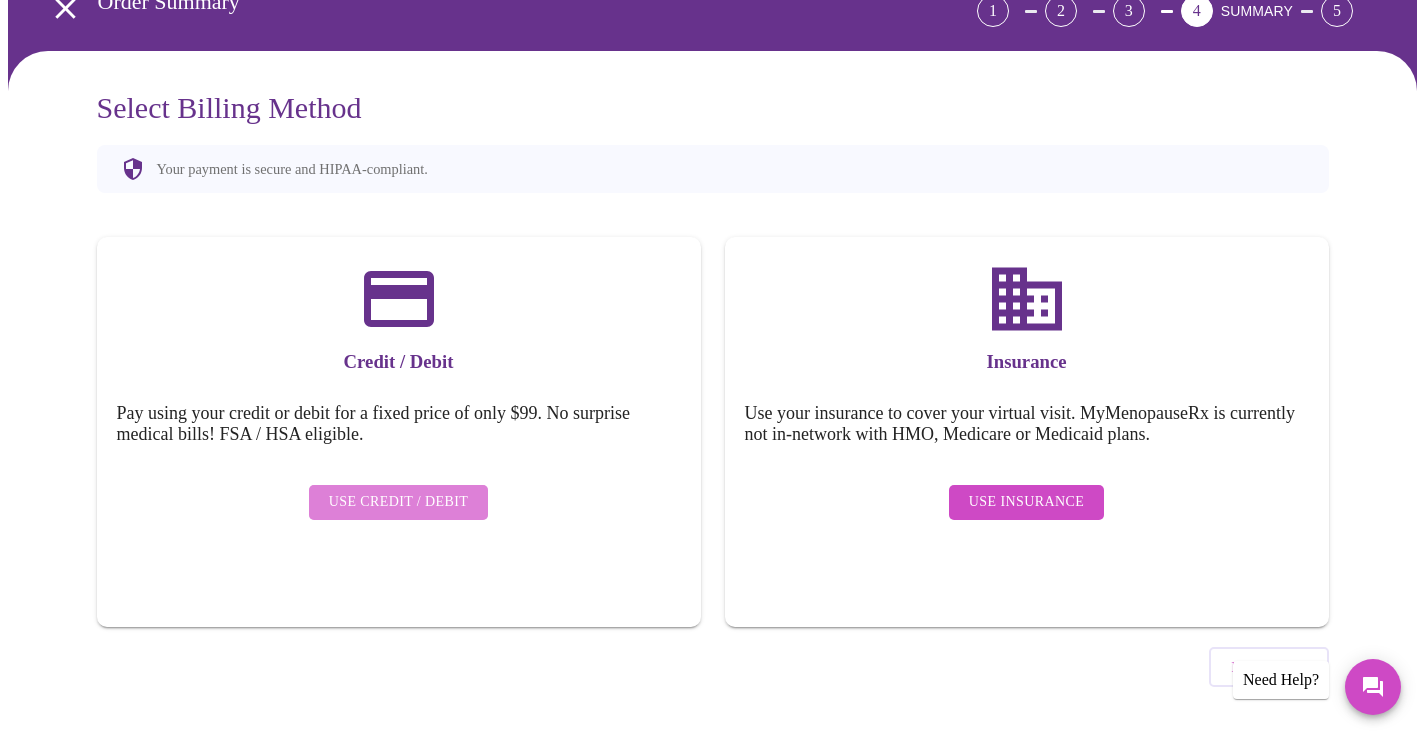 click on "Use Credit / Debit" at bounding box center [399, 502] 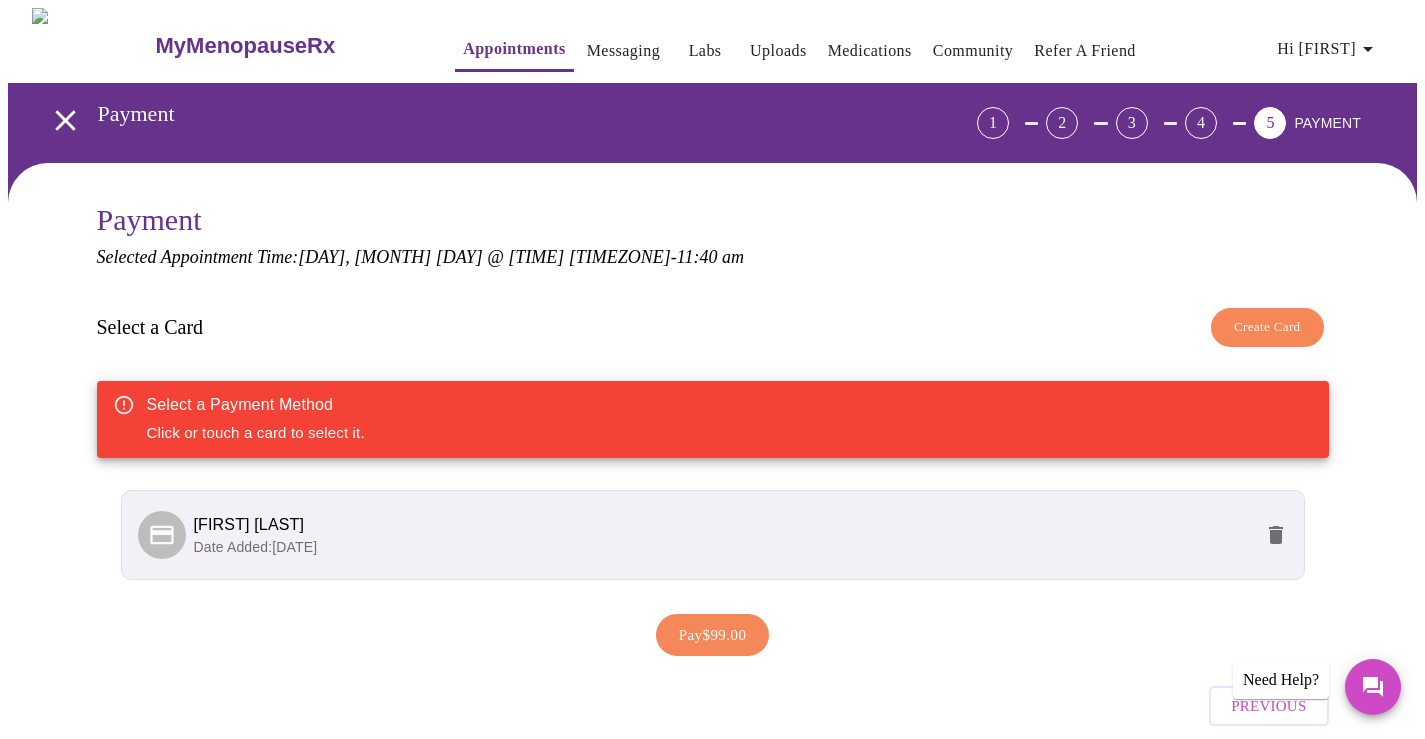 click on "Date Added:  06-21-2025" at bounding box center [256, 547] 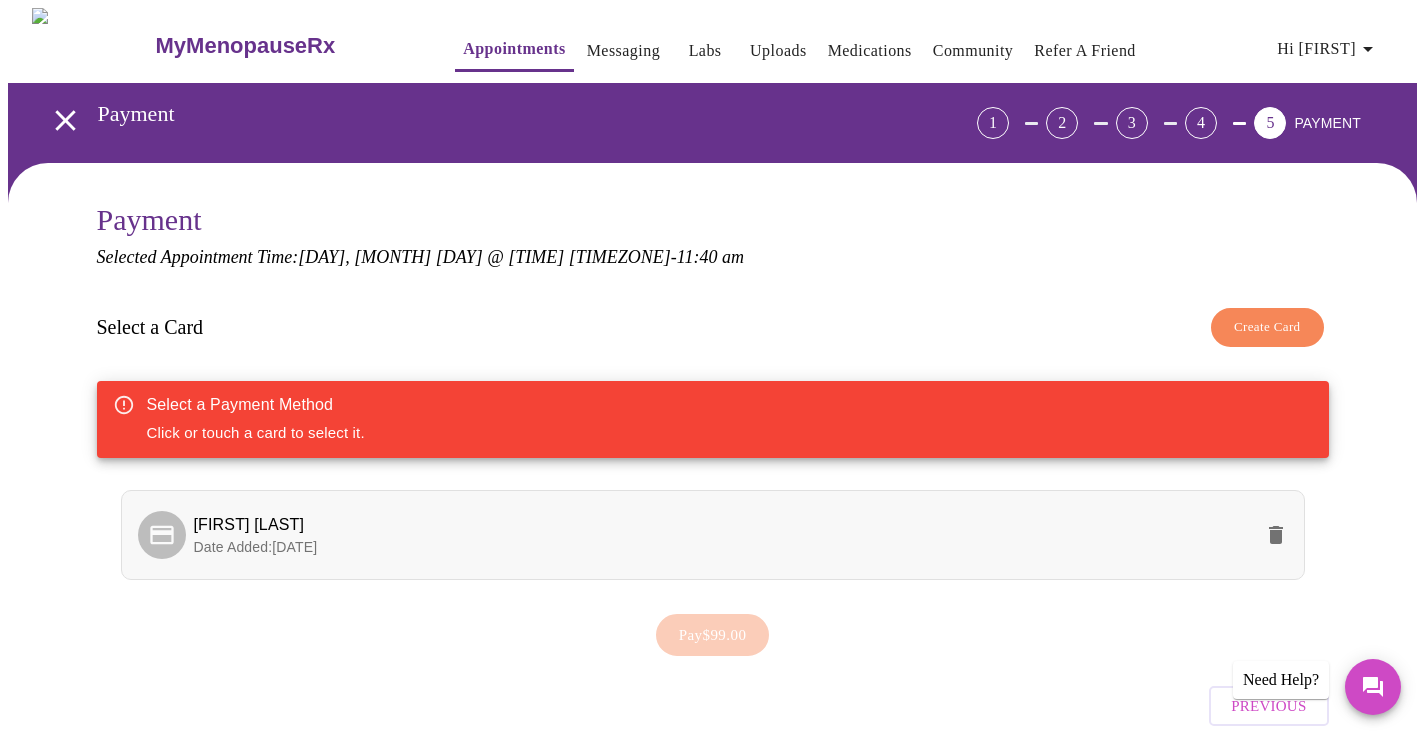 click on "pamela tortora Date Added:  06-21-2025" at bounding box center [713, 535] 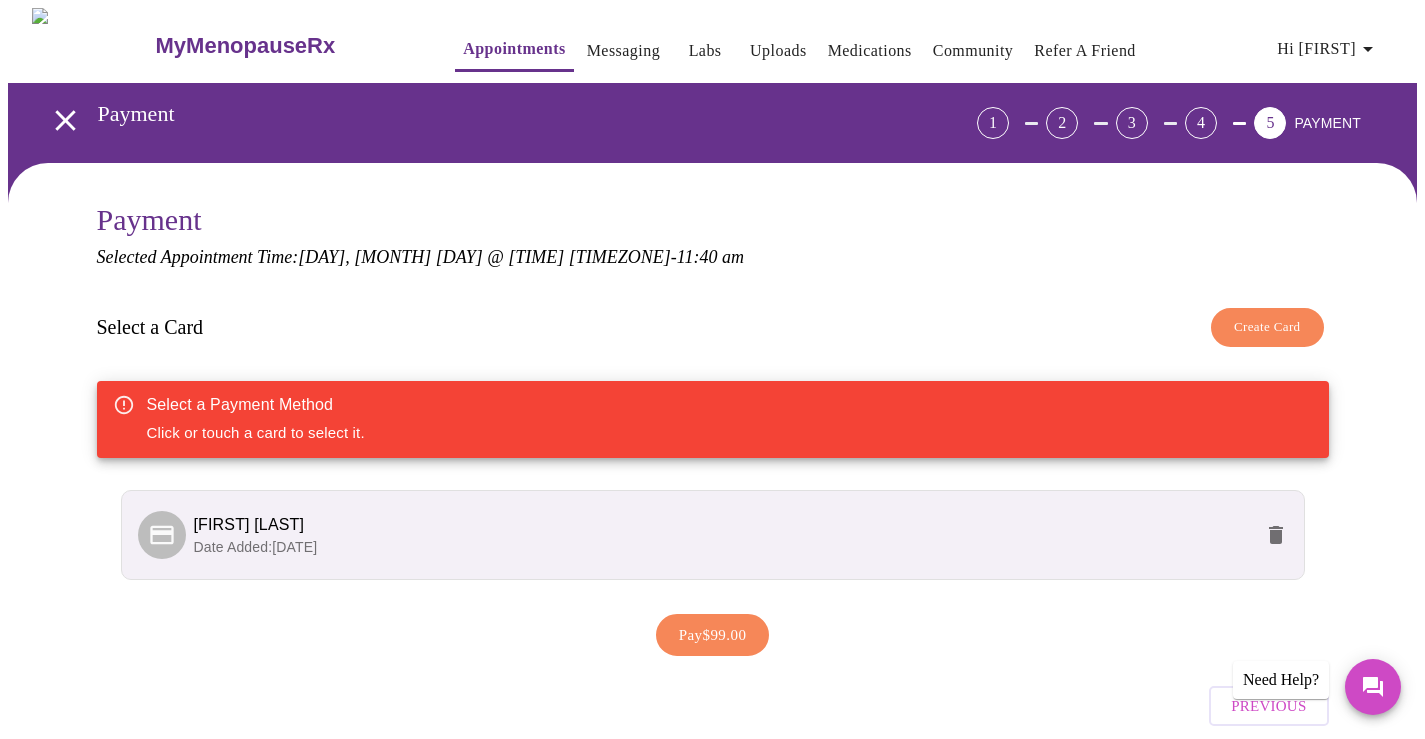 click on "[NAME] [LAST_NAME]" at bounding box center (723, 525) 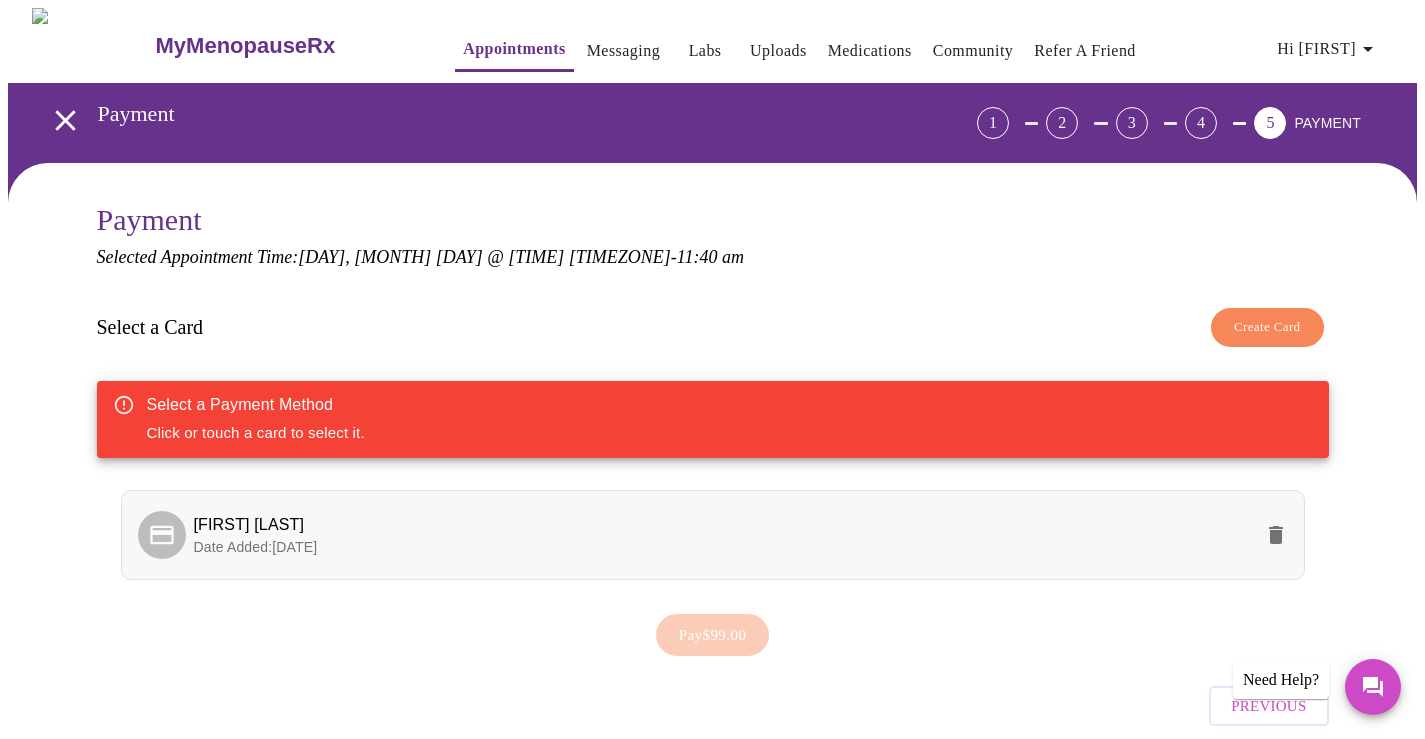 click on "Date Added:  06-21-2025" at bounding box center [723, 547] 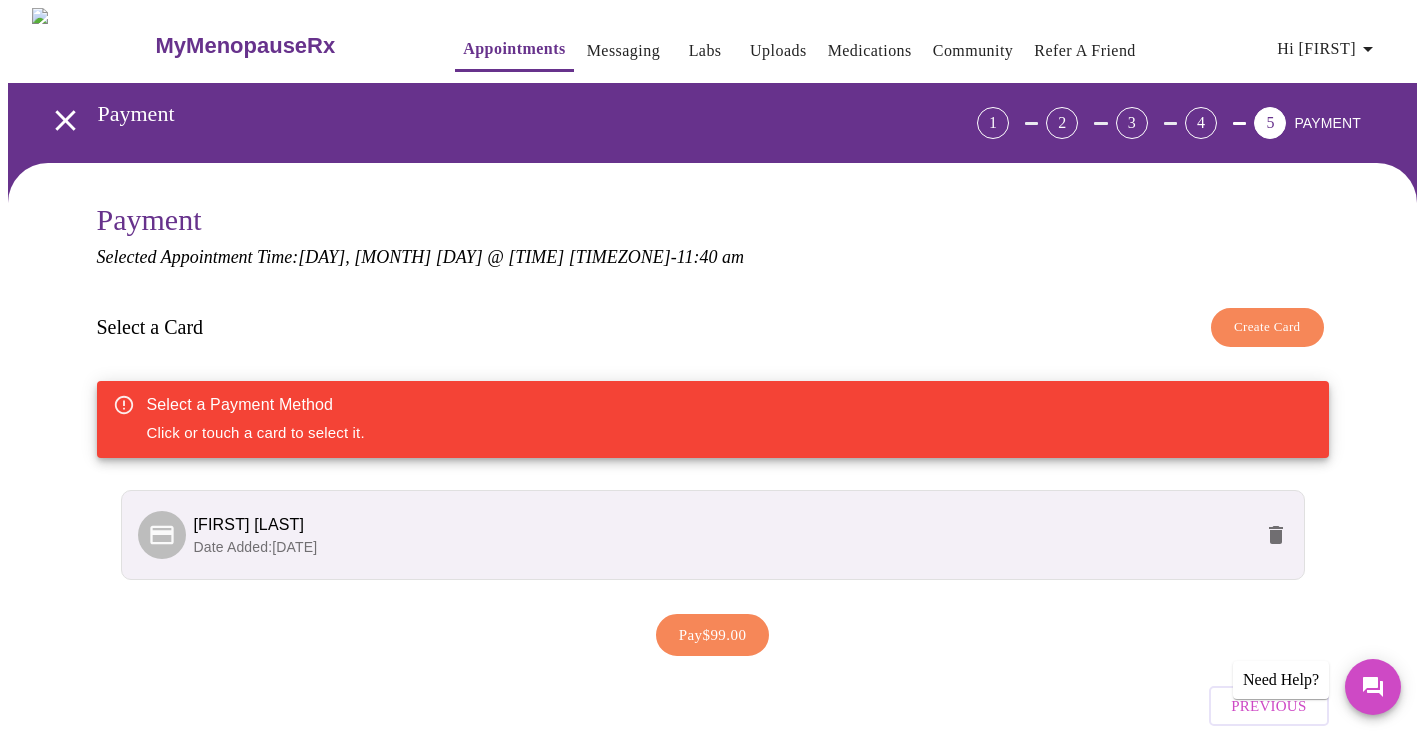 click 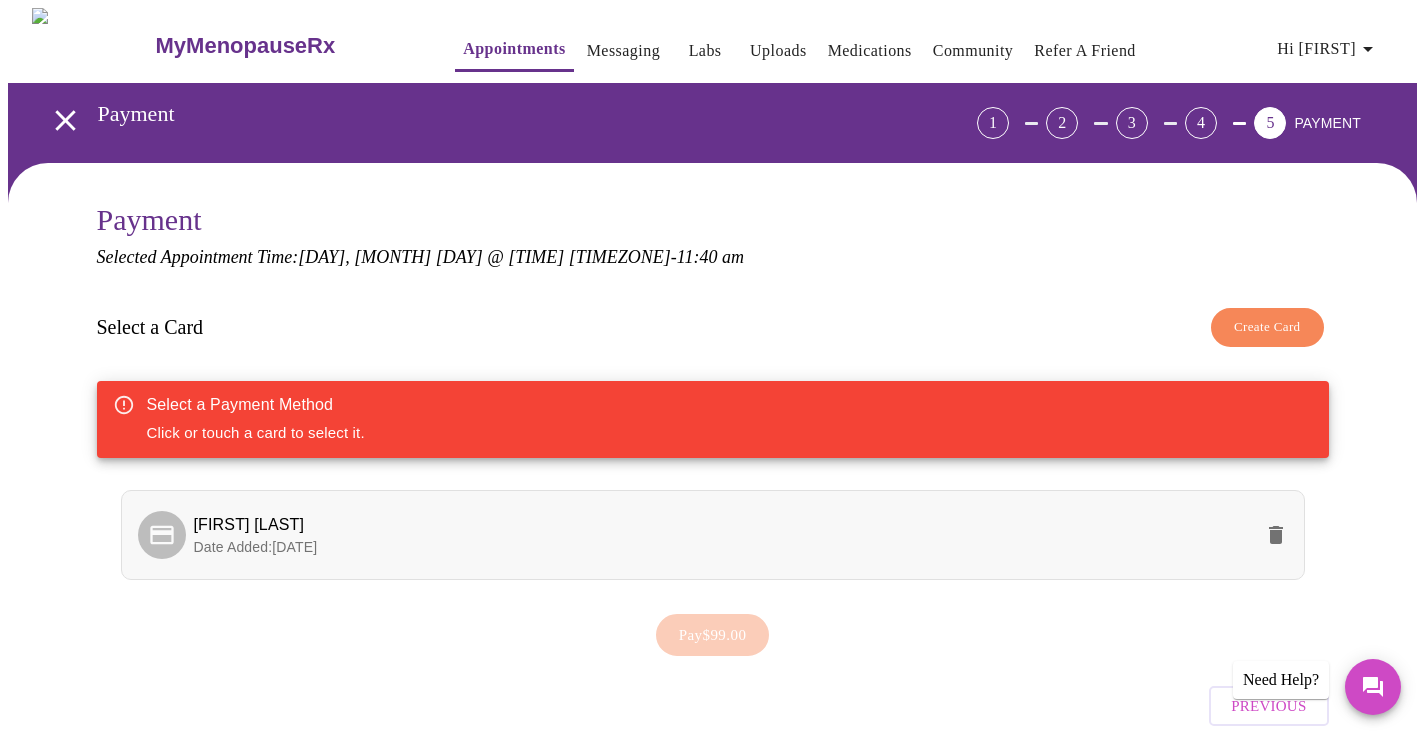 click 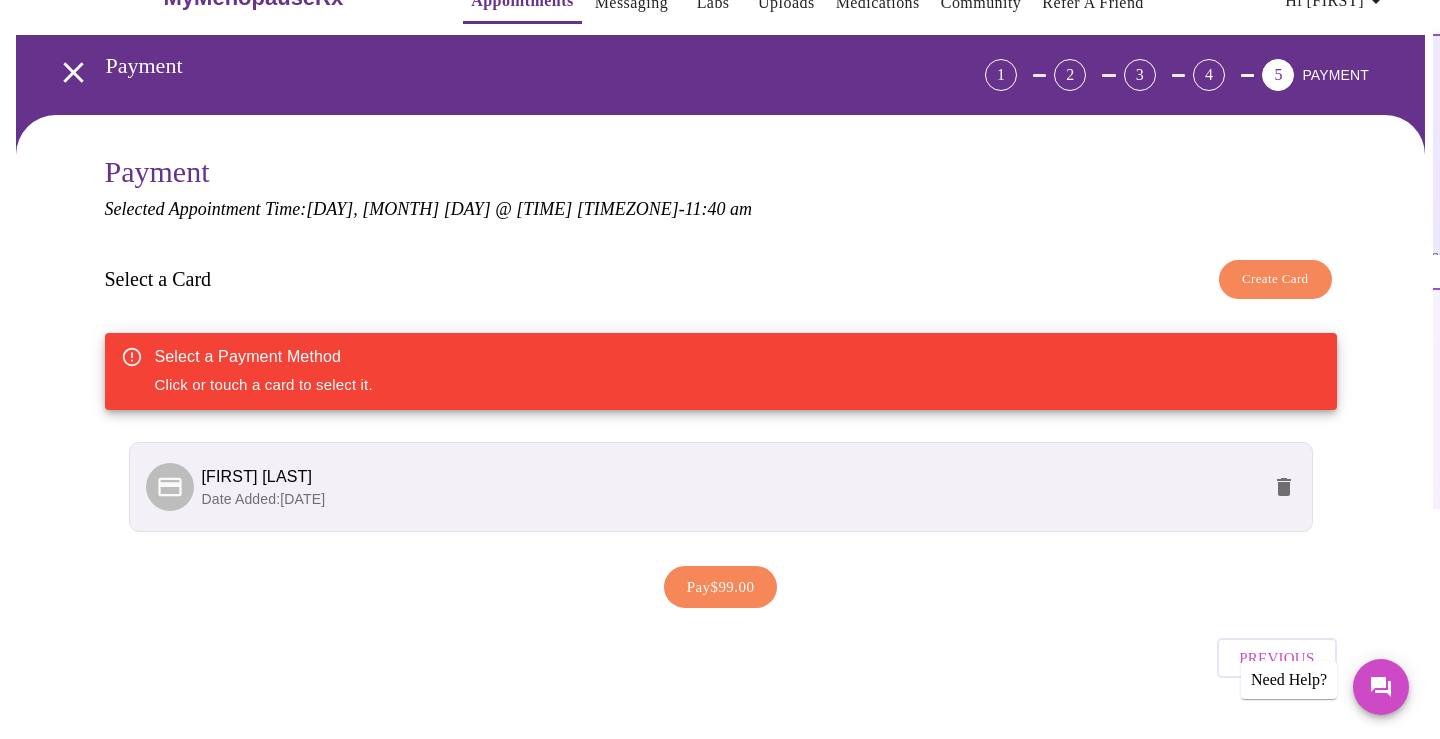 scroll, scrollTop: 79, scrollLeft: 0, axis: vertical 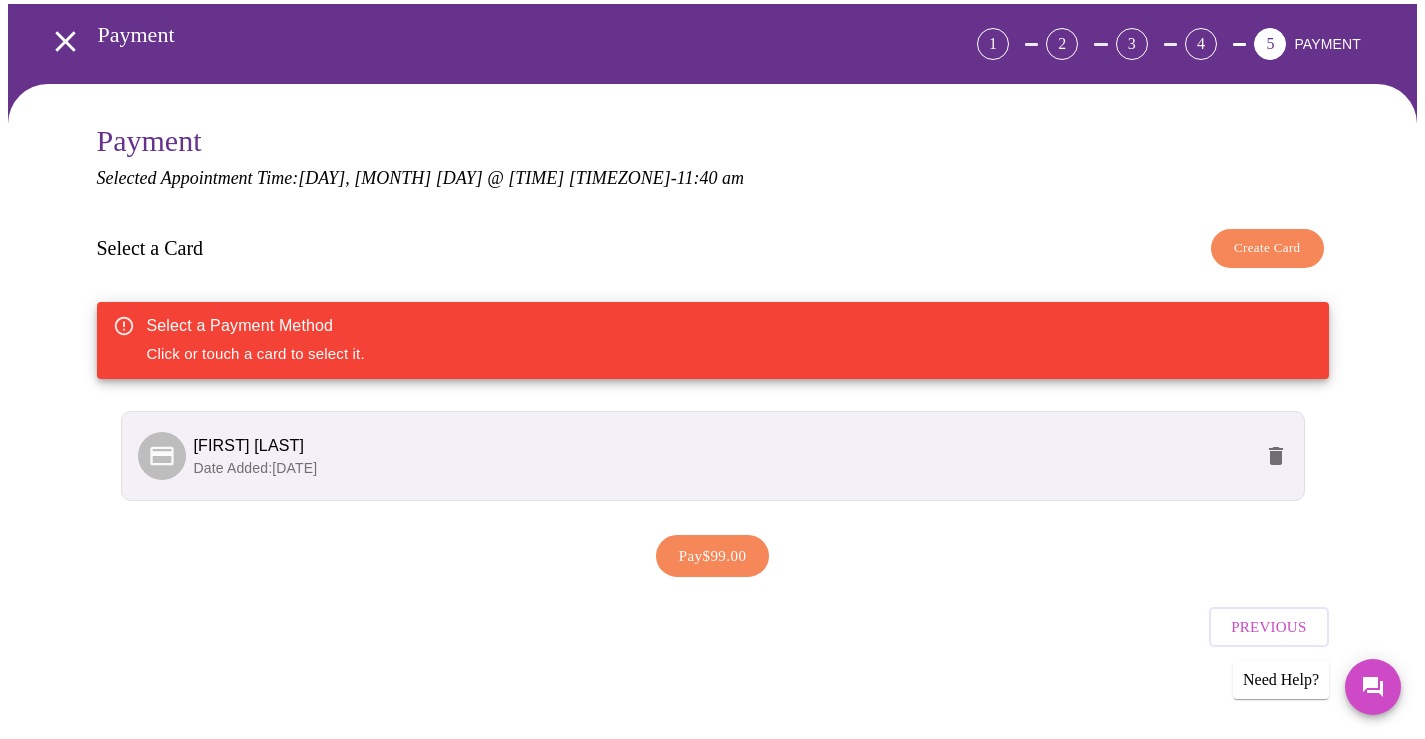 click on "Date Added:  06-21-2025" at bounding box center (256, 468) 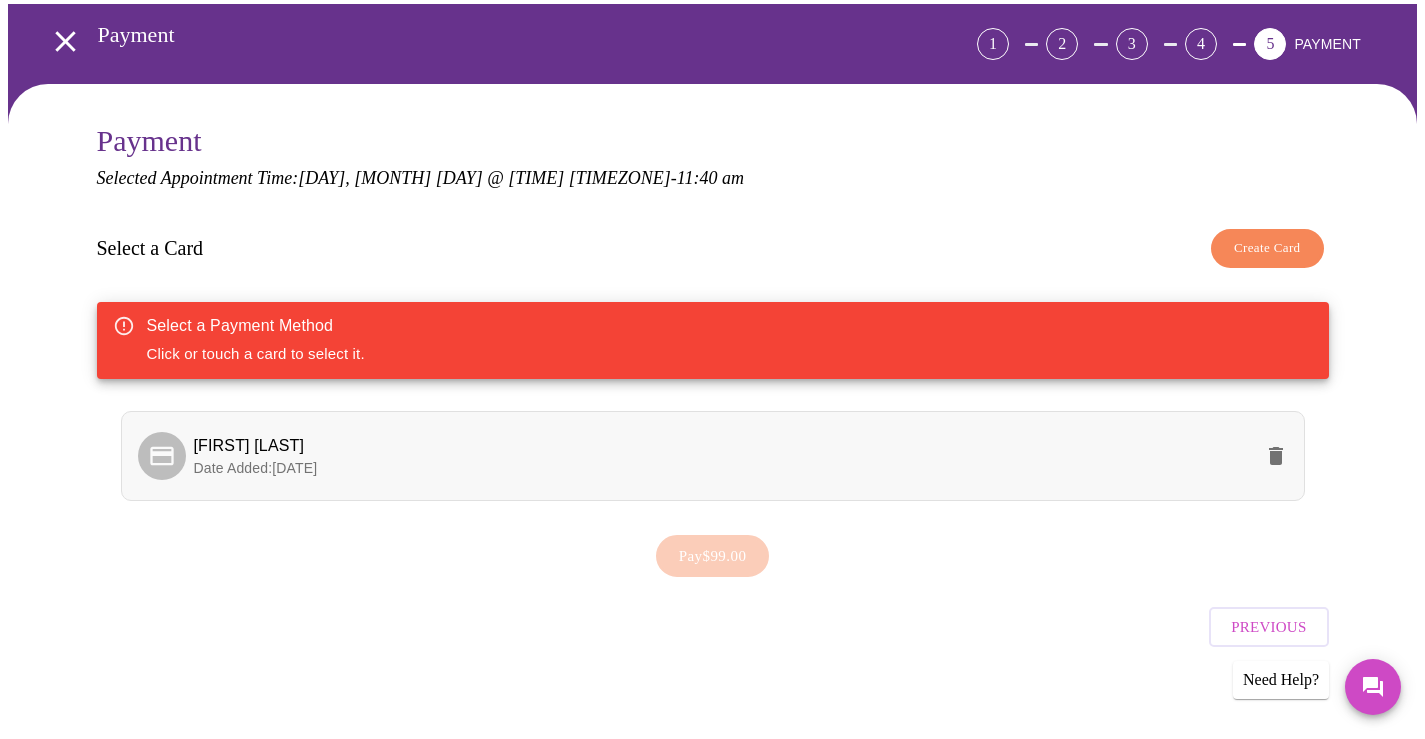 click on "Date Added:  06-21-2025" at bounding box center [256, 468] 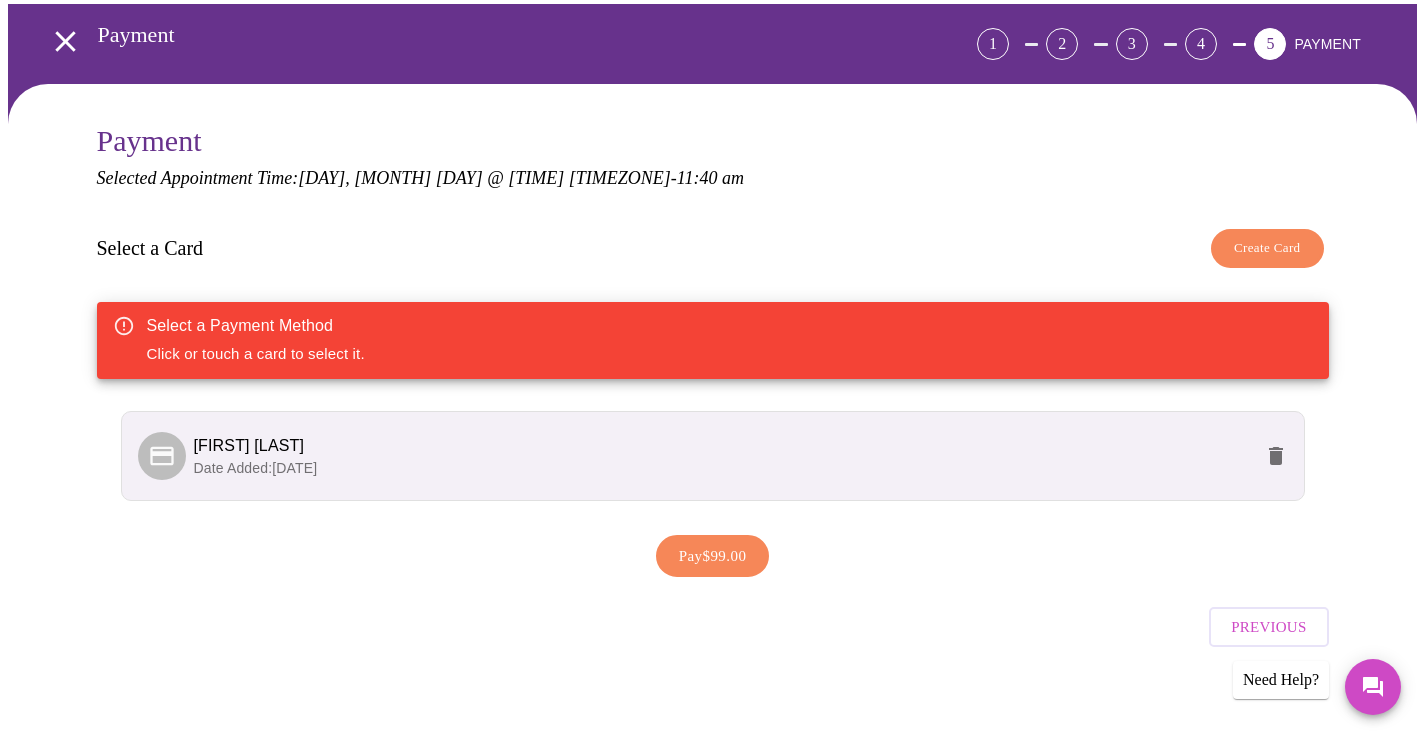 click on "Date Added:  06-21-2025" at bounding box center (256, 468) 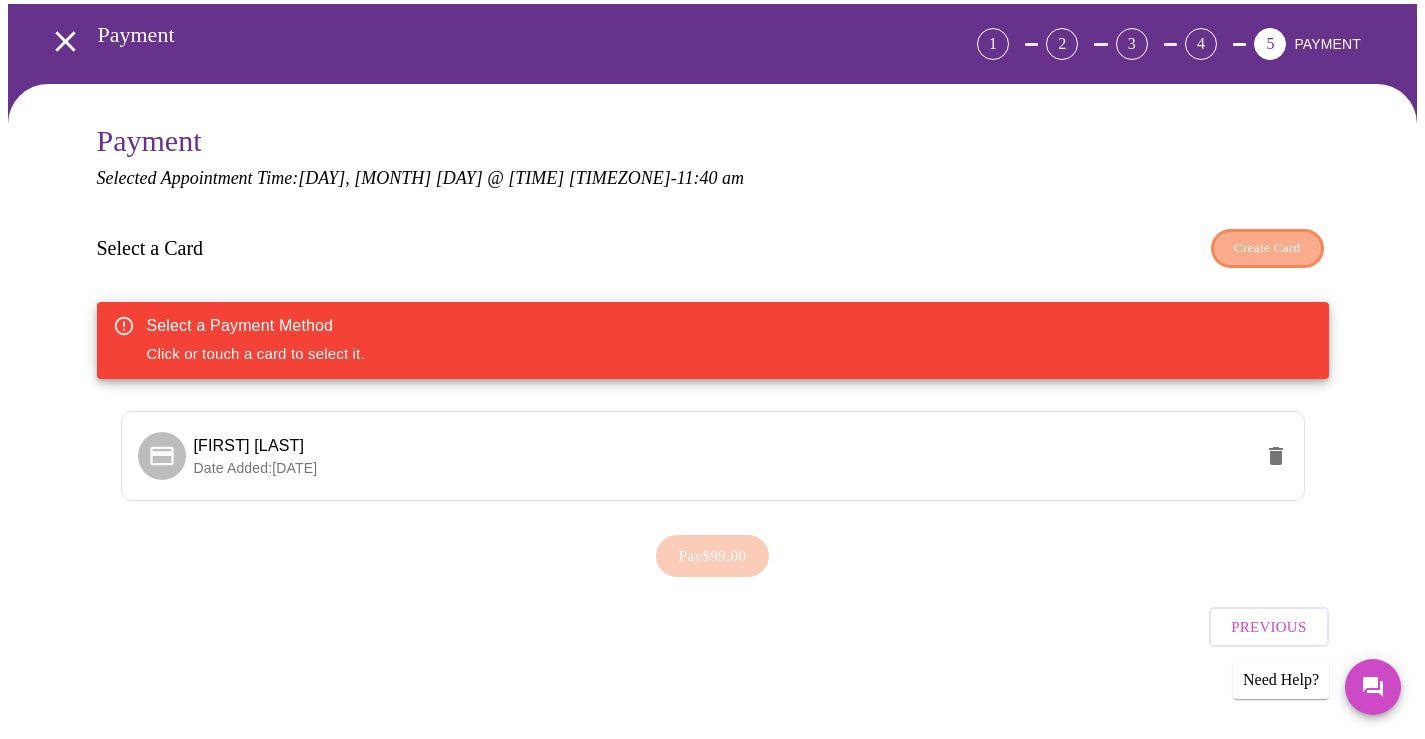 click on "Create Card" at bounding box center [1267, 248] 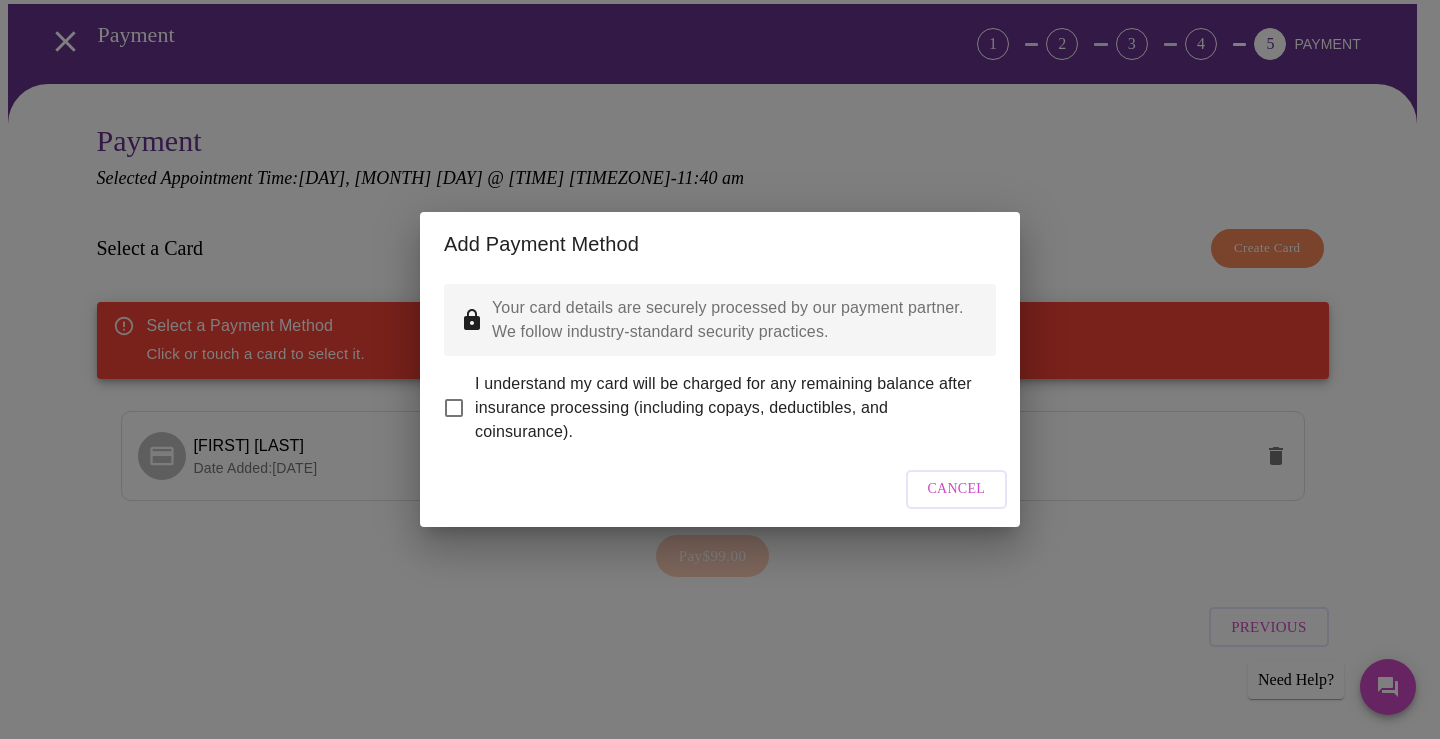 click on "I understand my card will be charged for any remaining balance after insurance processing (including copays, deductibles, and coinsurance)." at bounding box center [454, 408] 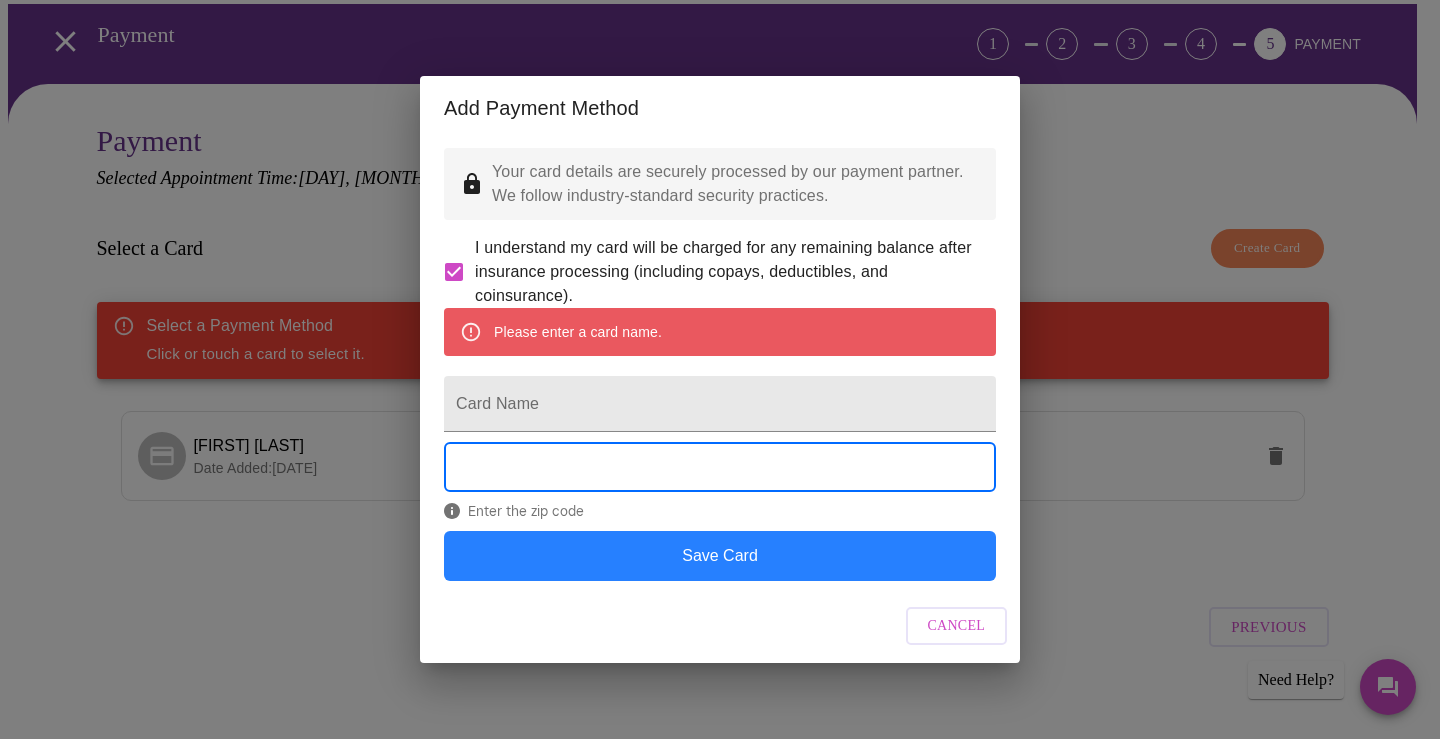click on "Save Card" at bounding box center (720, 556) 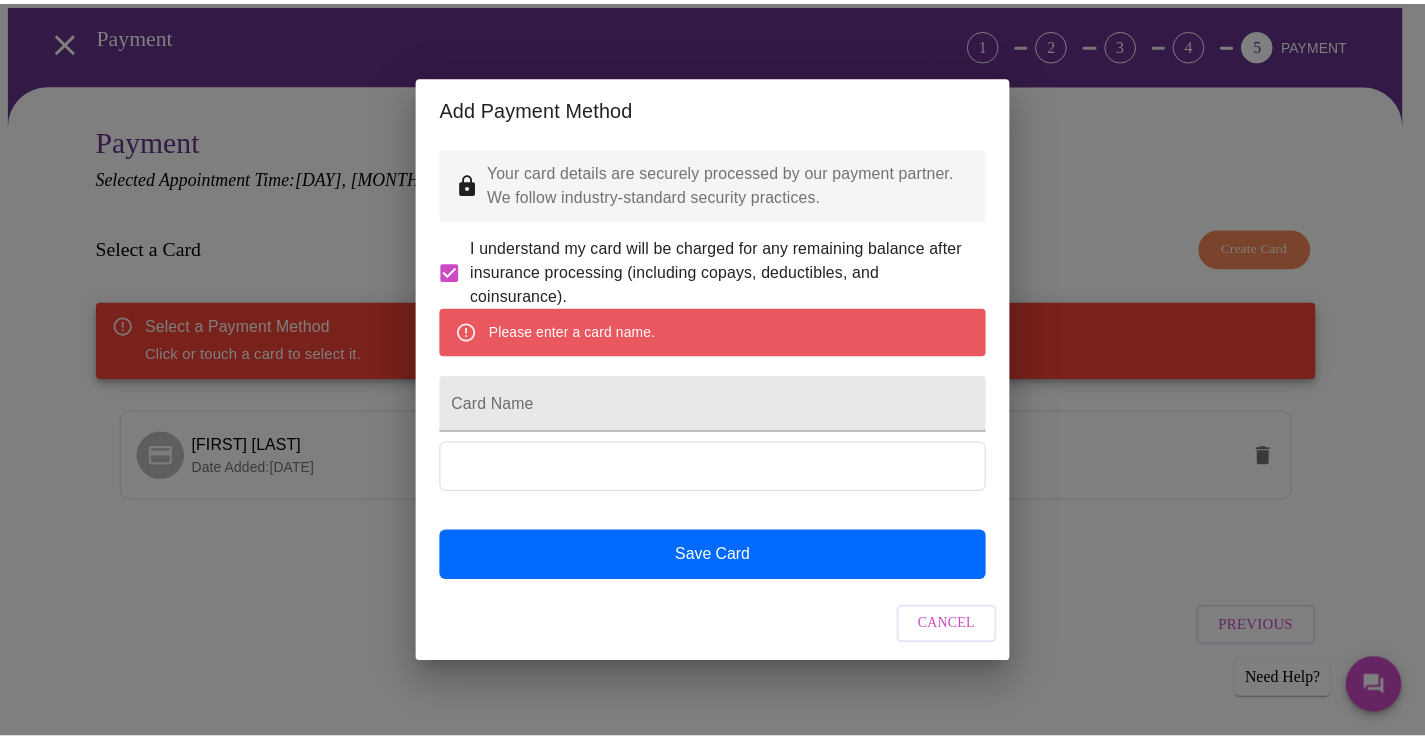 scroll, scrollTop: 0, scrollLeft: 0, axis: both 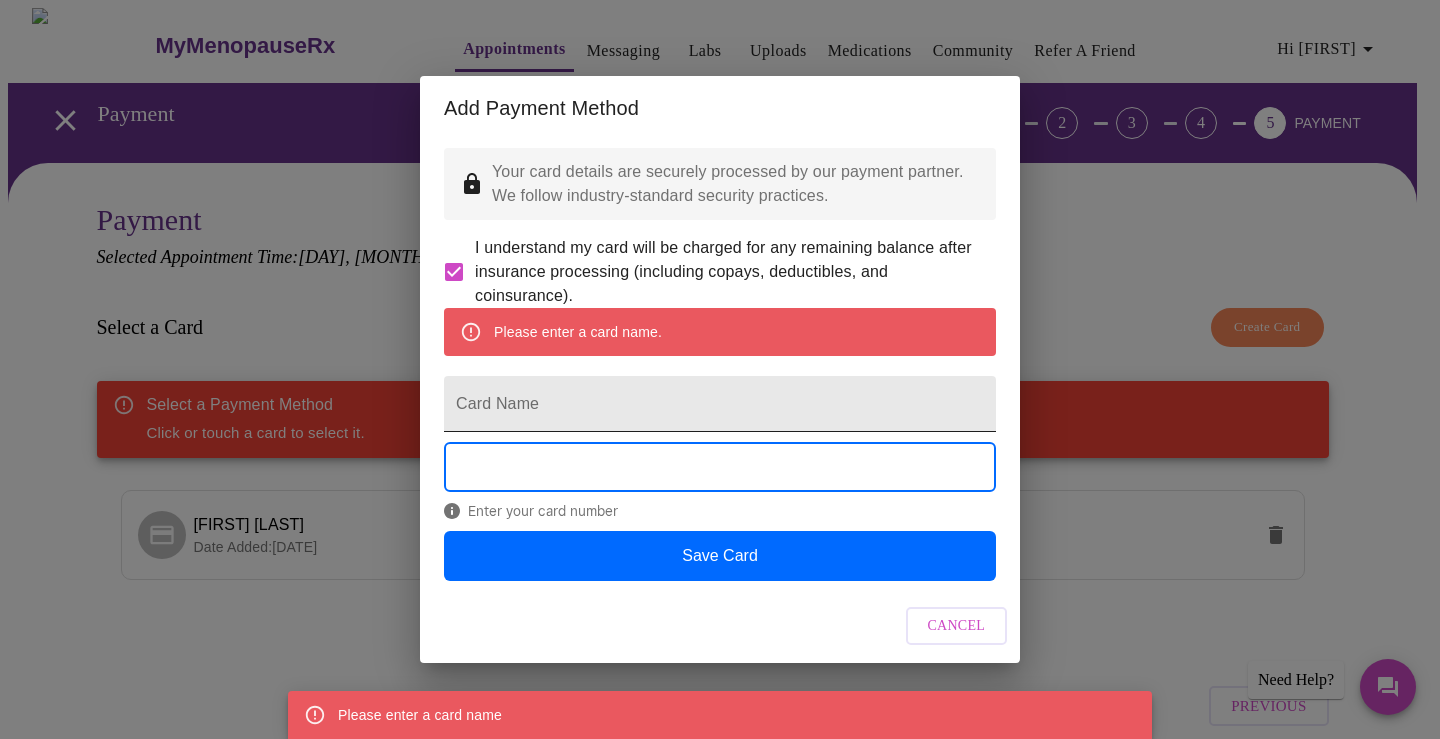 click on "Card Name" at bounding box center [720, 404] 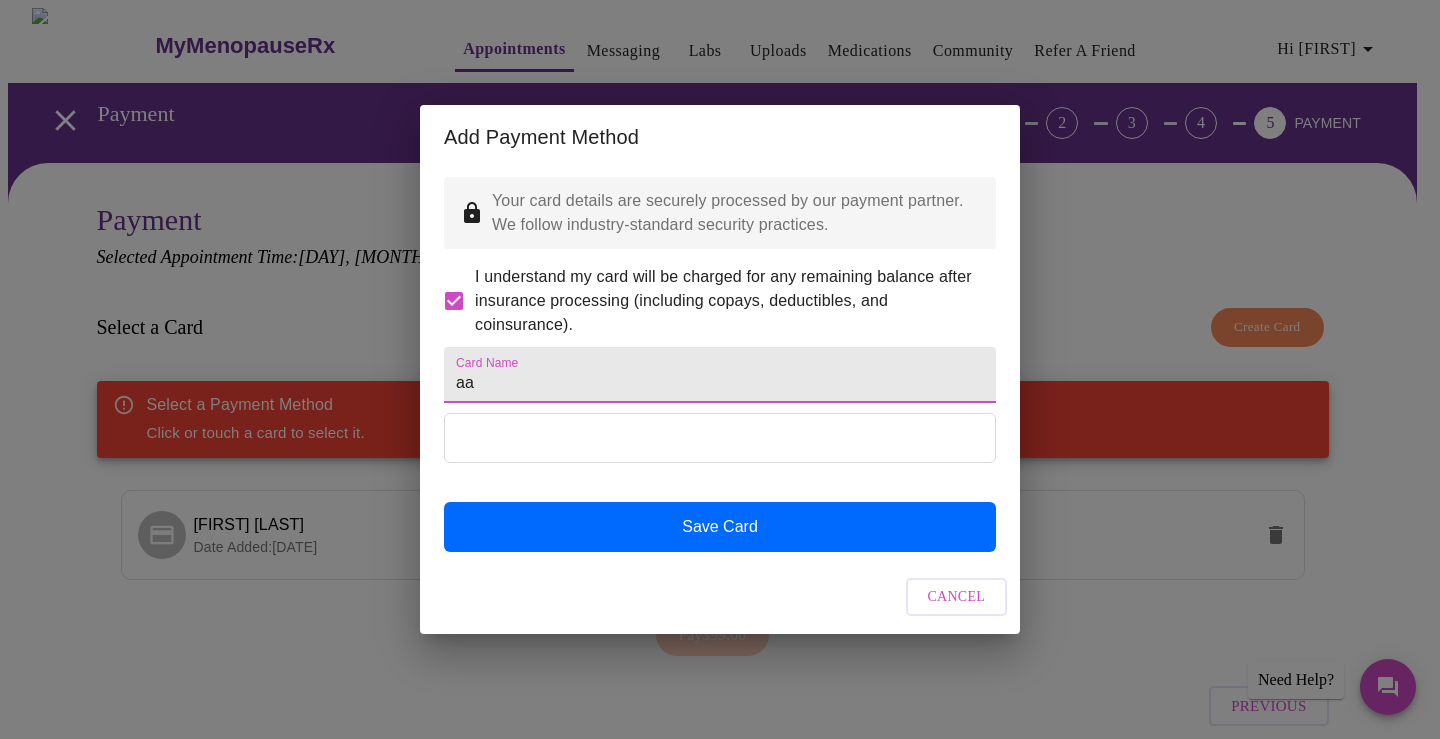 type on "aa" 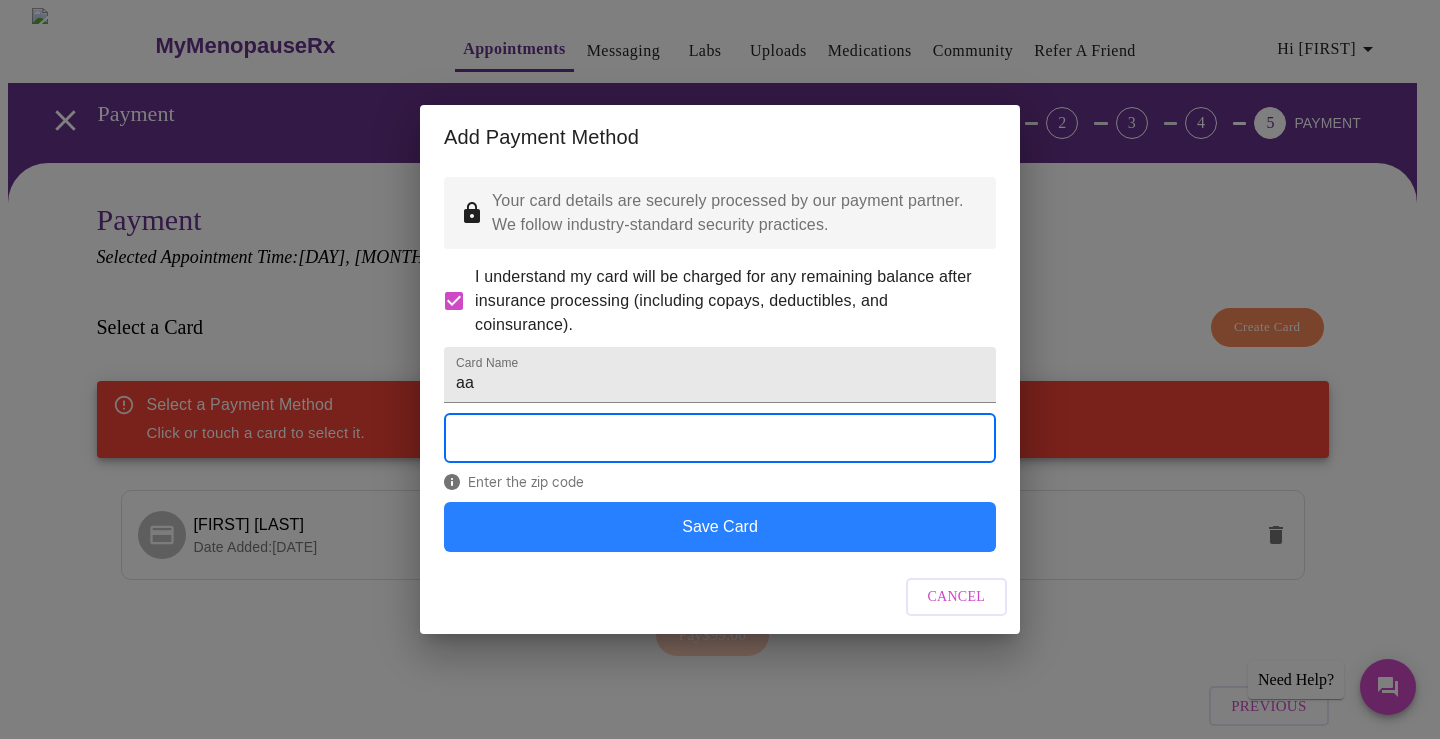 click on "Save Card" at bounding box center (720, 527) 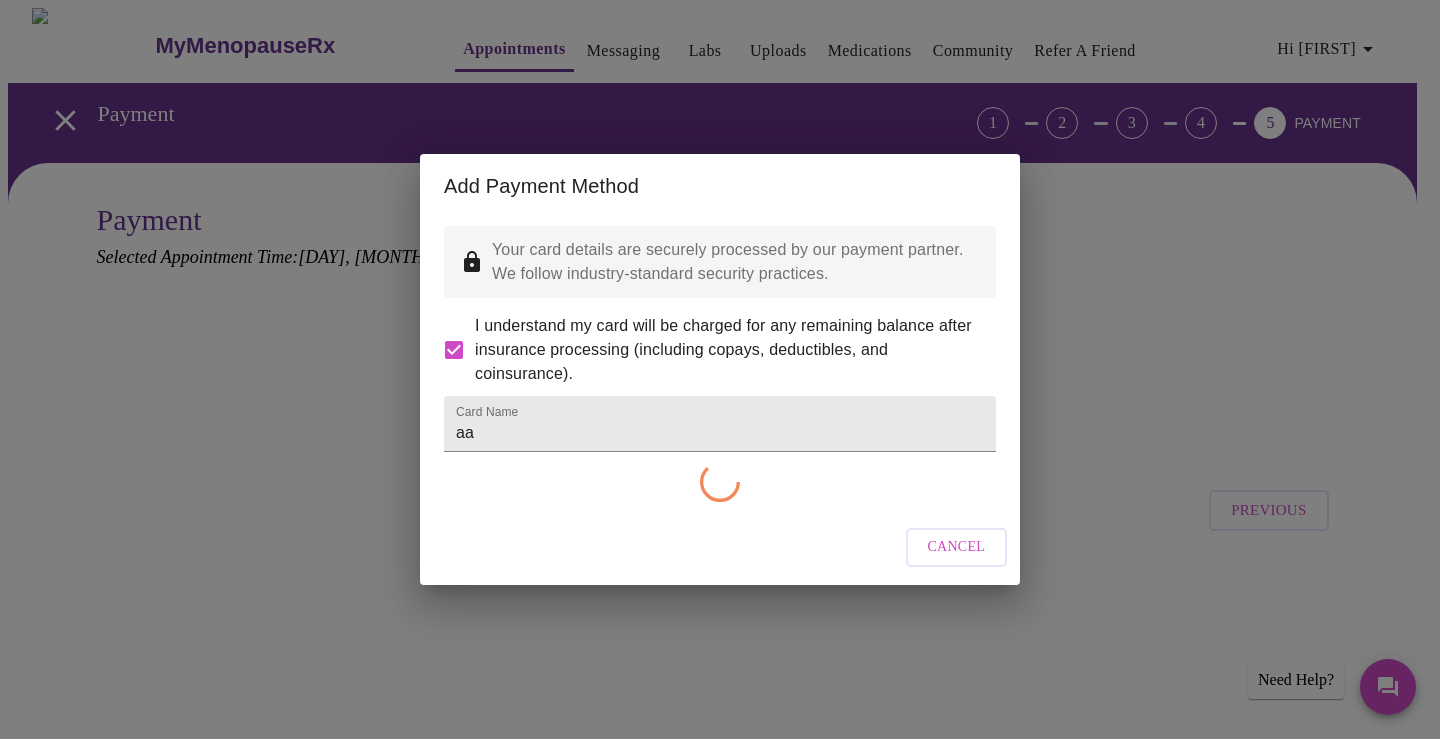 checkbox on "false" 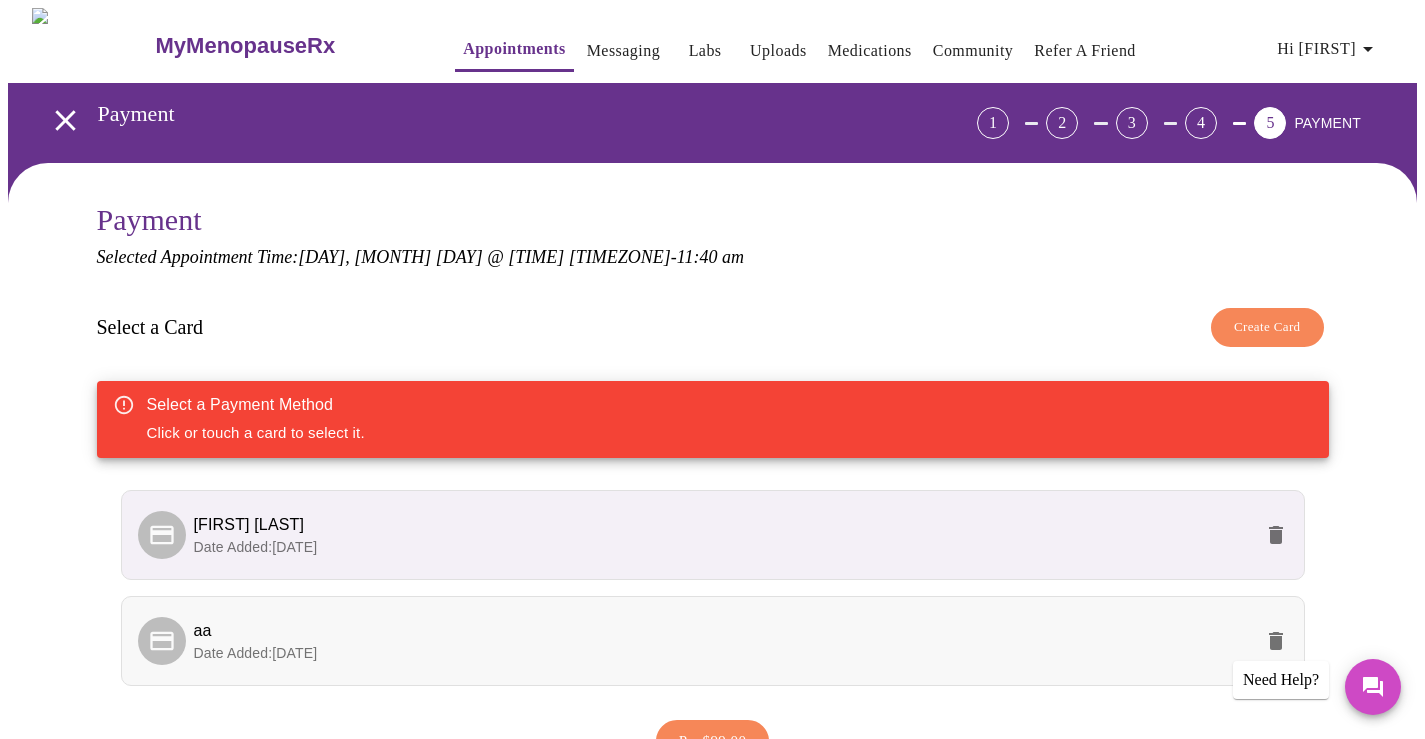 click on "aa Date Added:  08-06-2025" at bounding box center (713, 641) 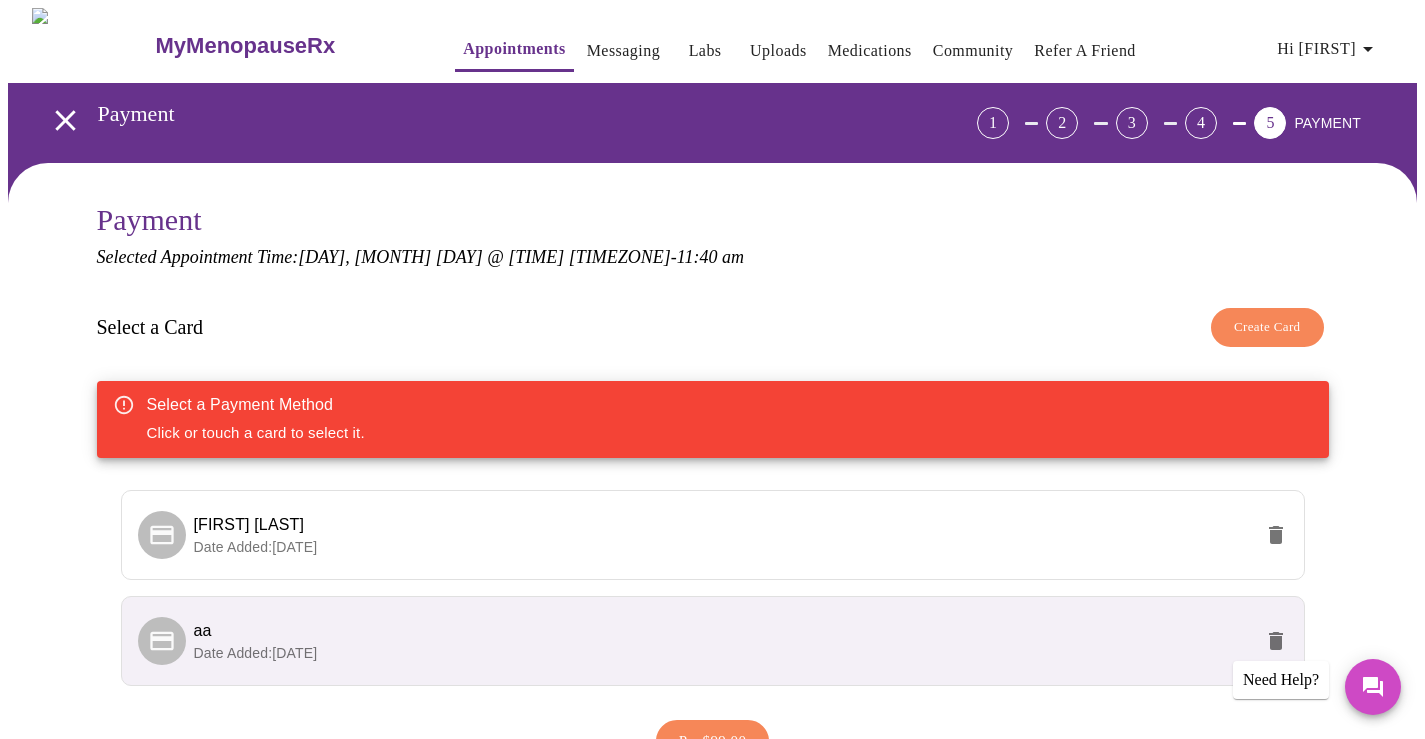 click on "aa" at bounding box center [723, 631] 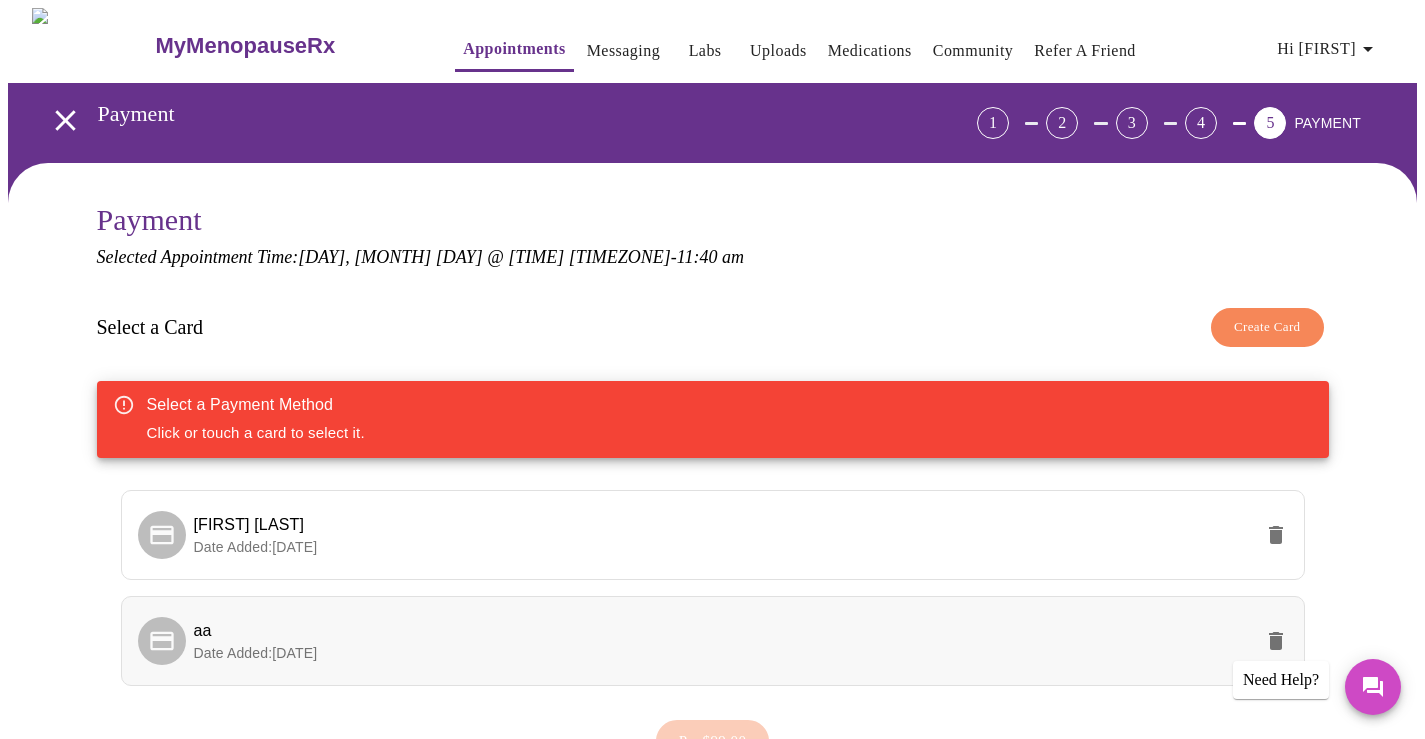 click on "Date Added:  08-06-2025" at bounding box center (723, 653) 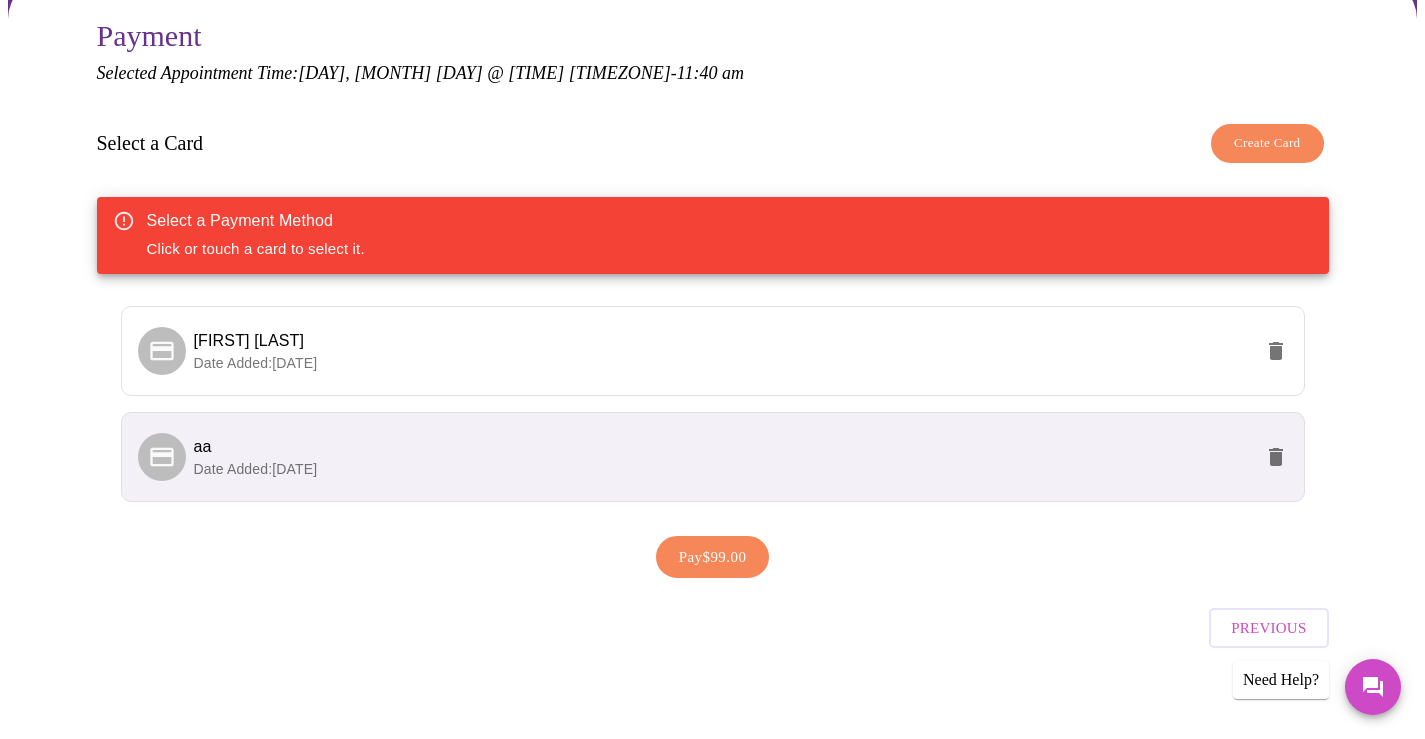 scroll, scrollTop: 185, scrollLeft: 0, axis: vertical 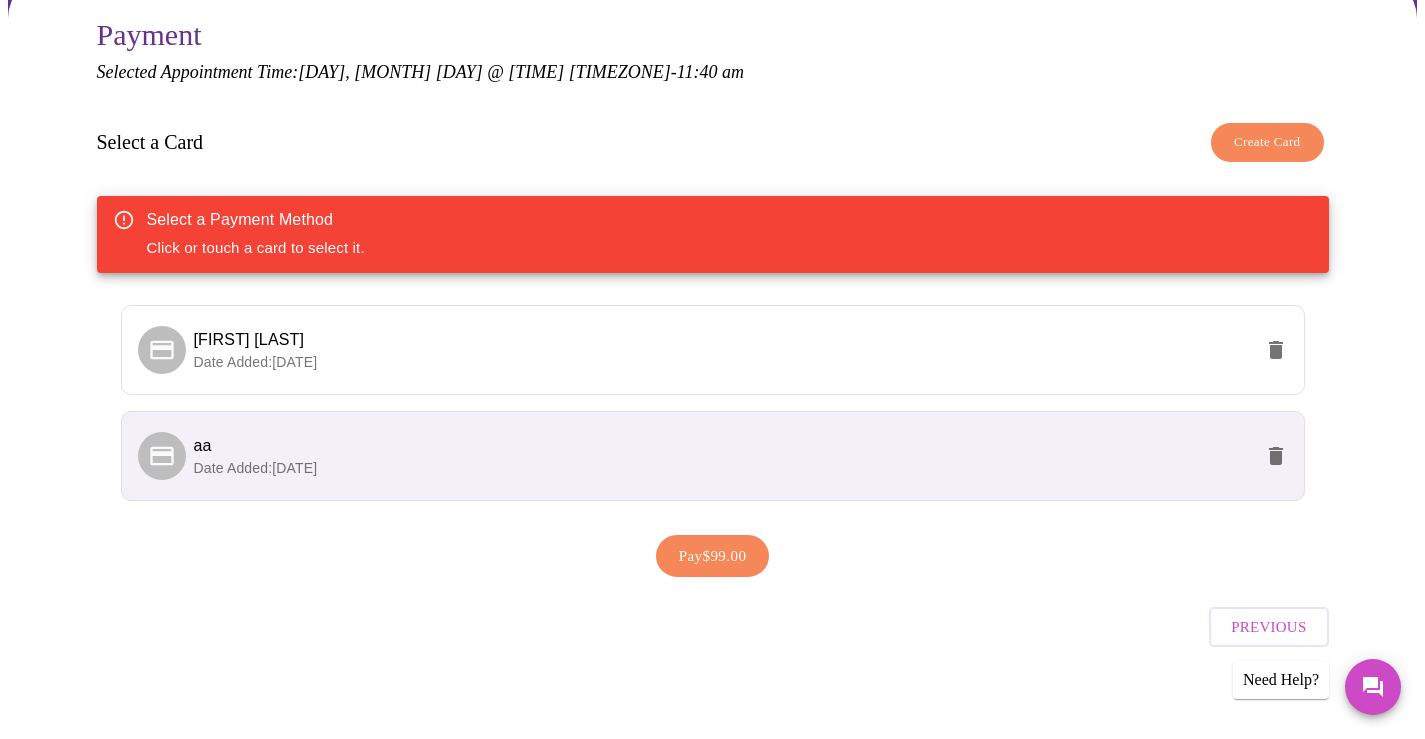 click on "Pay  $99.00" at bounding box center [713, 556] 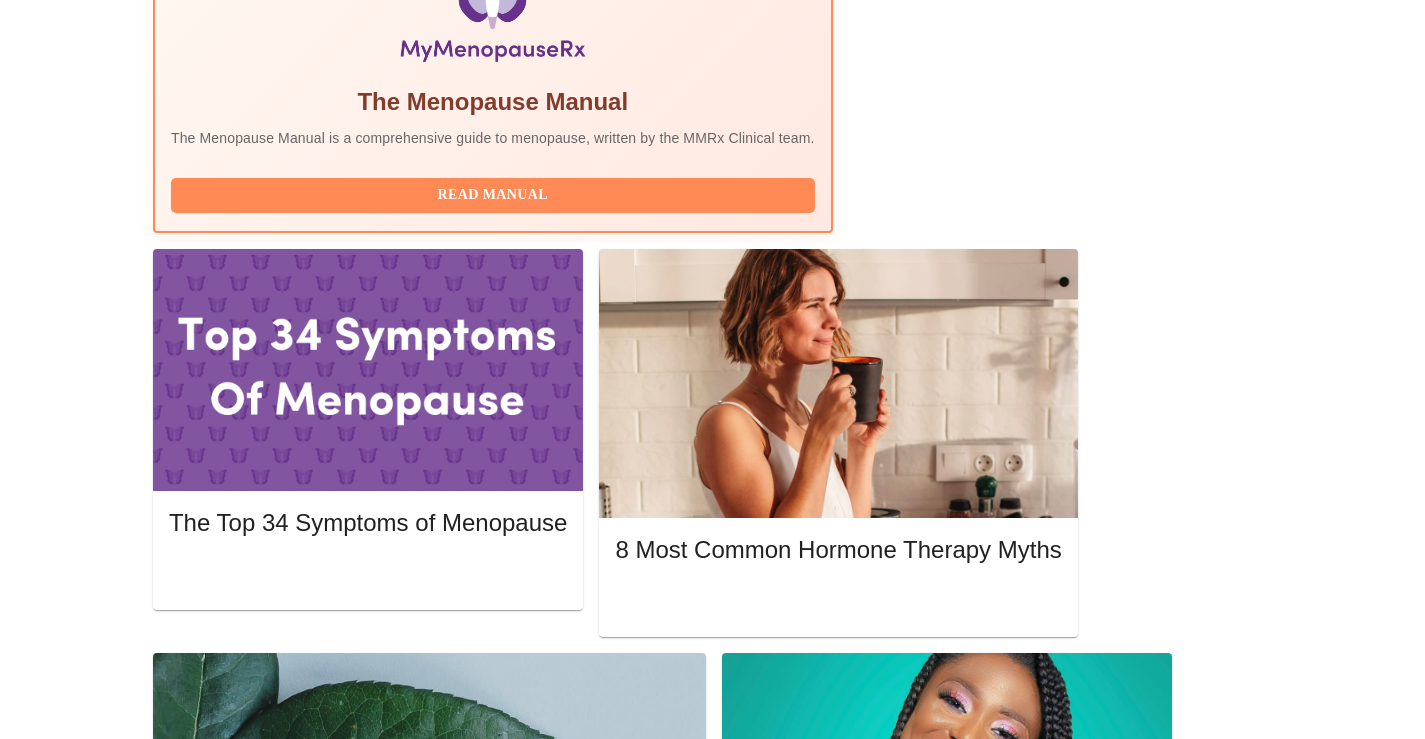 scroll, scrollTop: 725, scrollLeft: 0, axis: vertical 